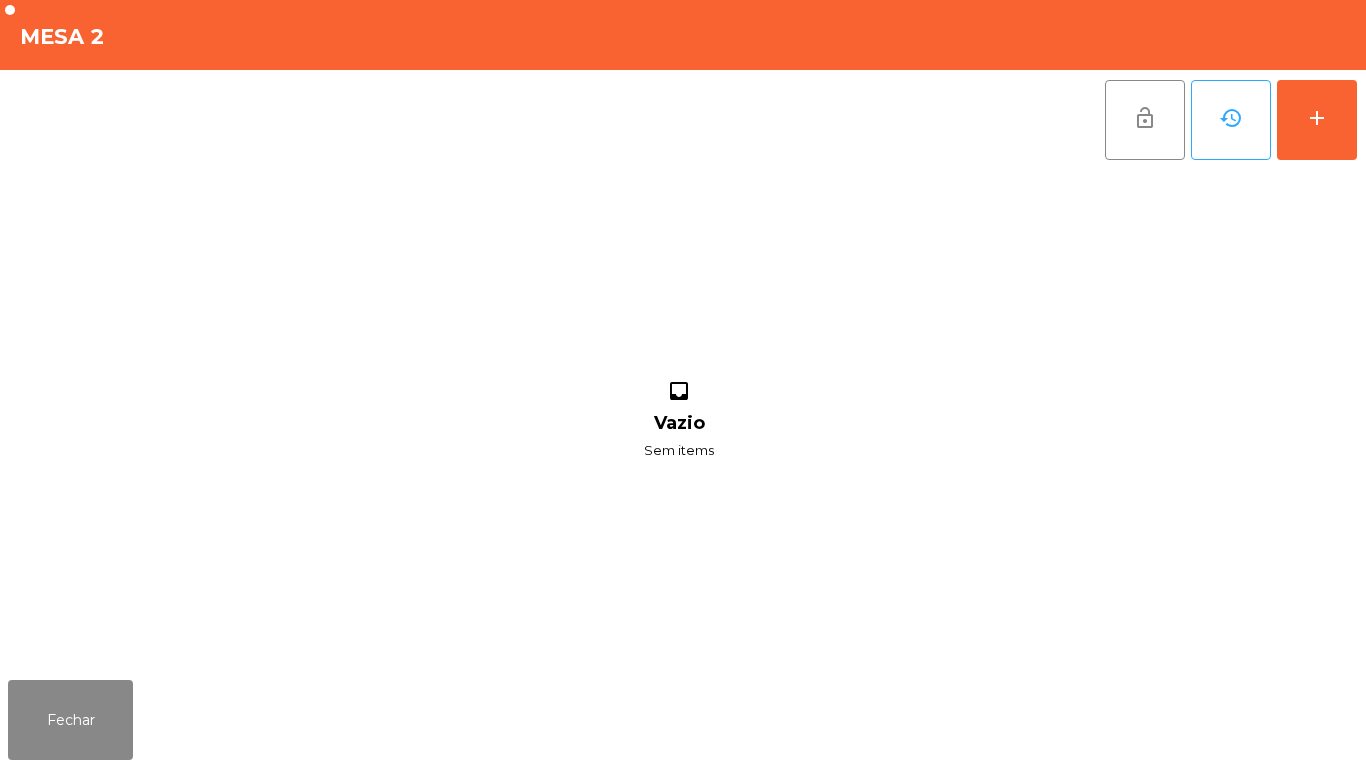 scroll, scrollTop: 0, scrollLeft: 0, axis: both 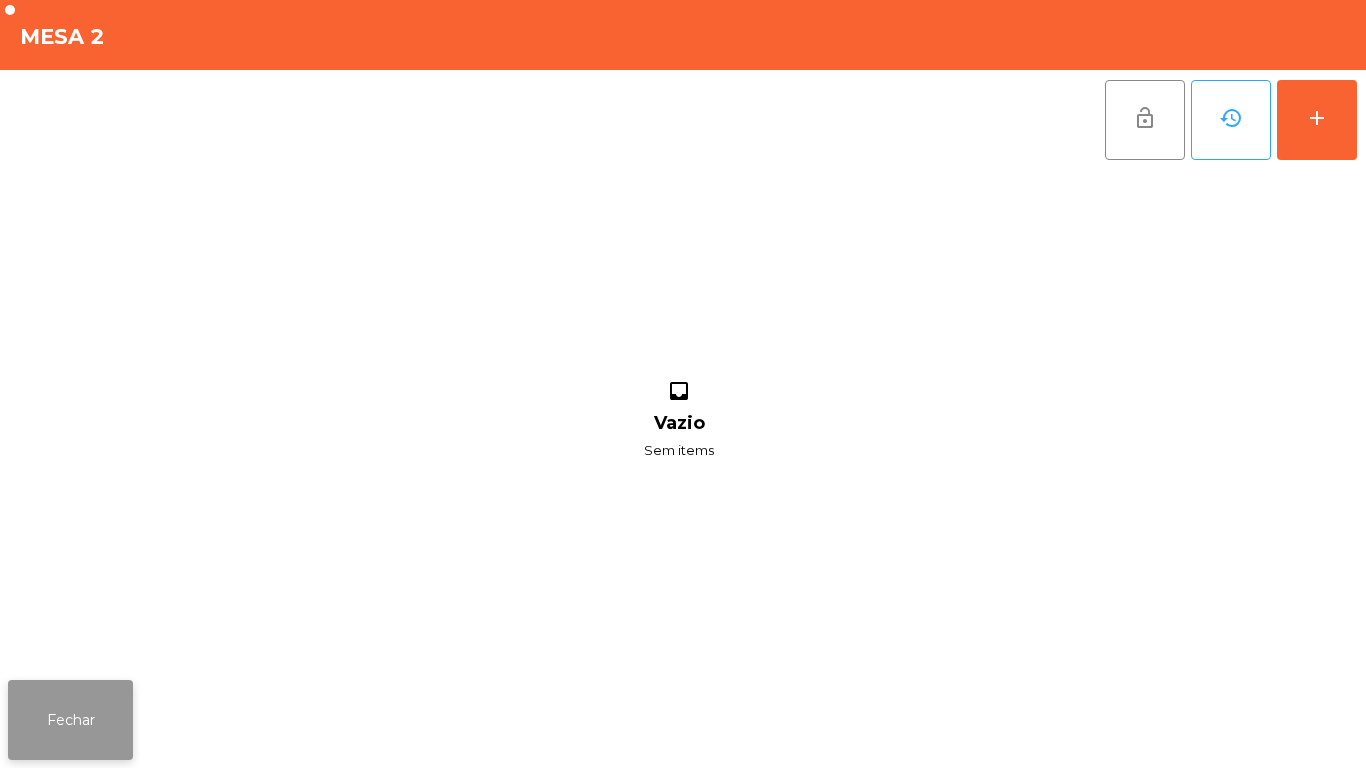 click on "Fechar" 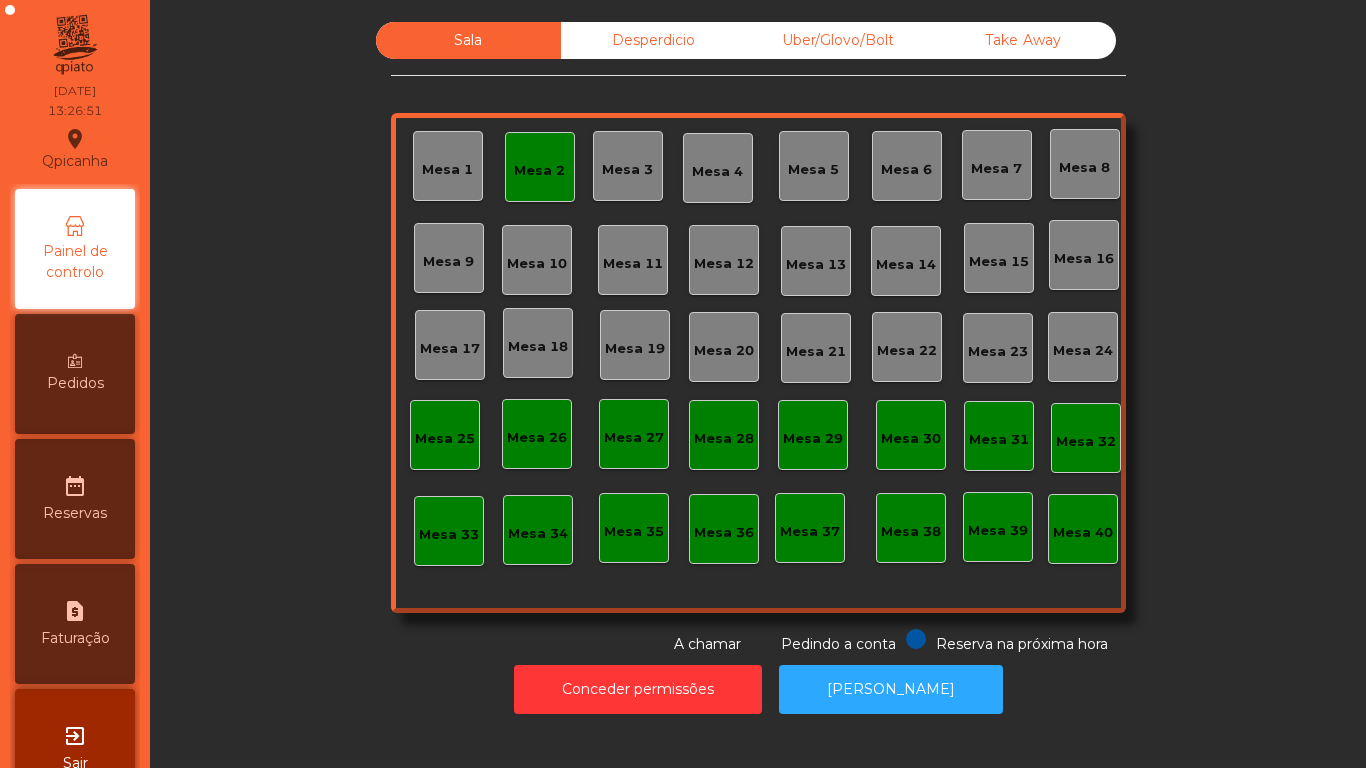 click on "Mesa 2" 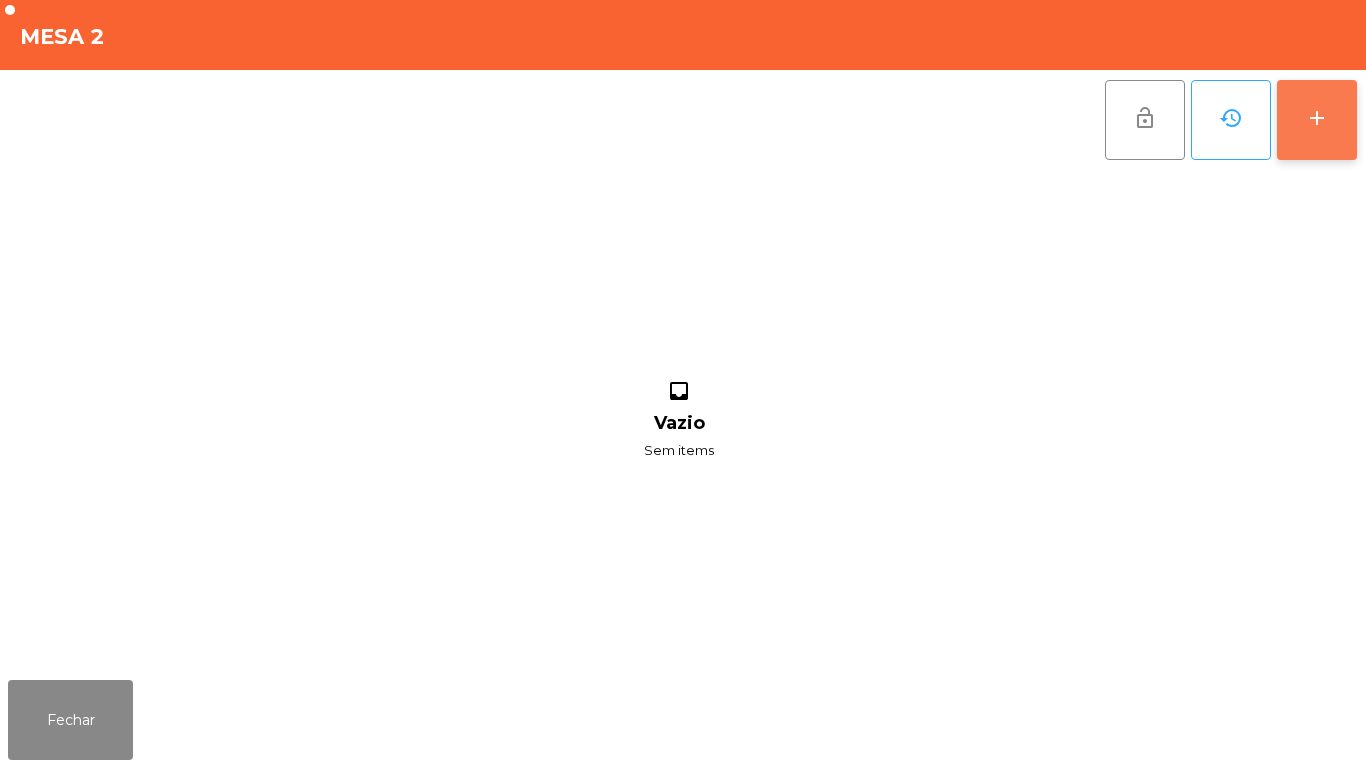 click on "add" 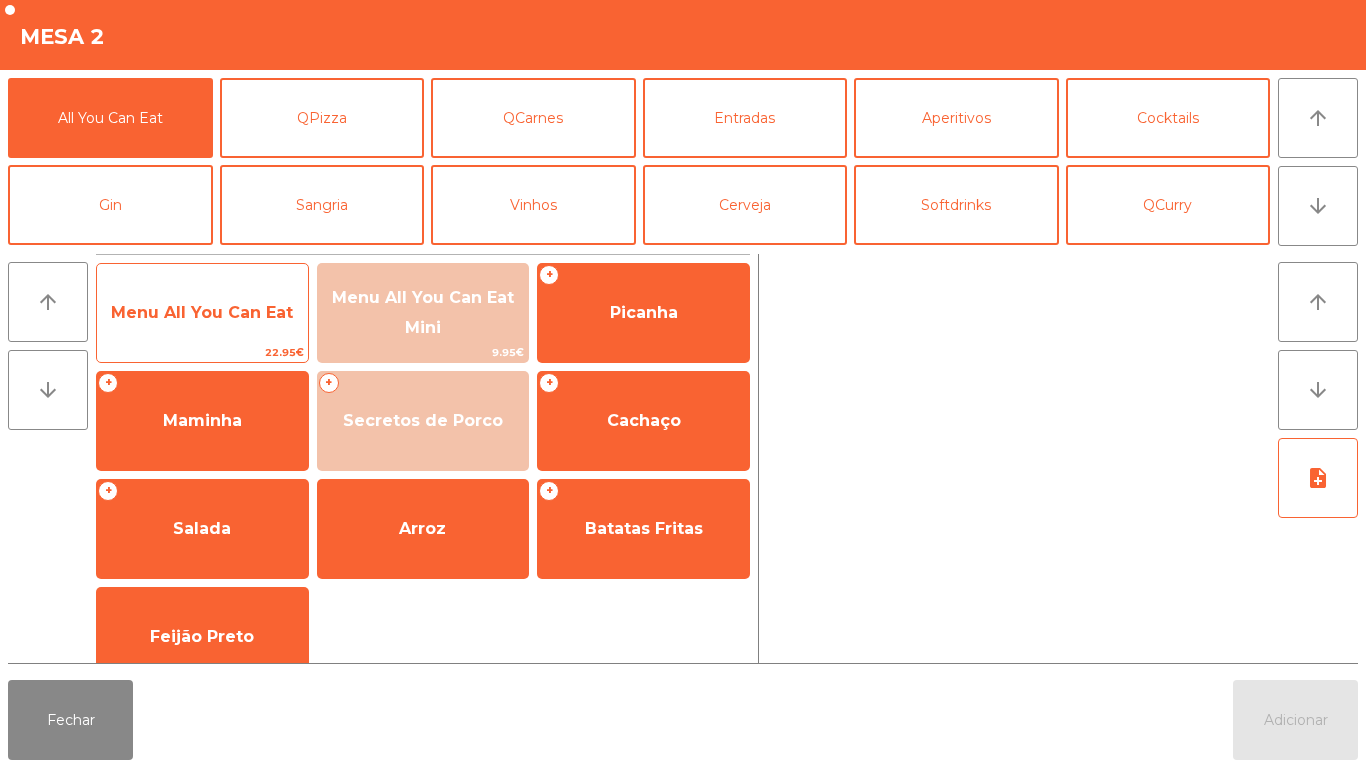 click on "Menu All You Can Eat" 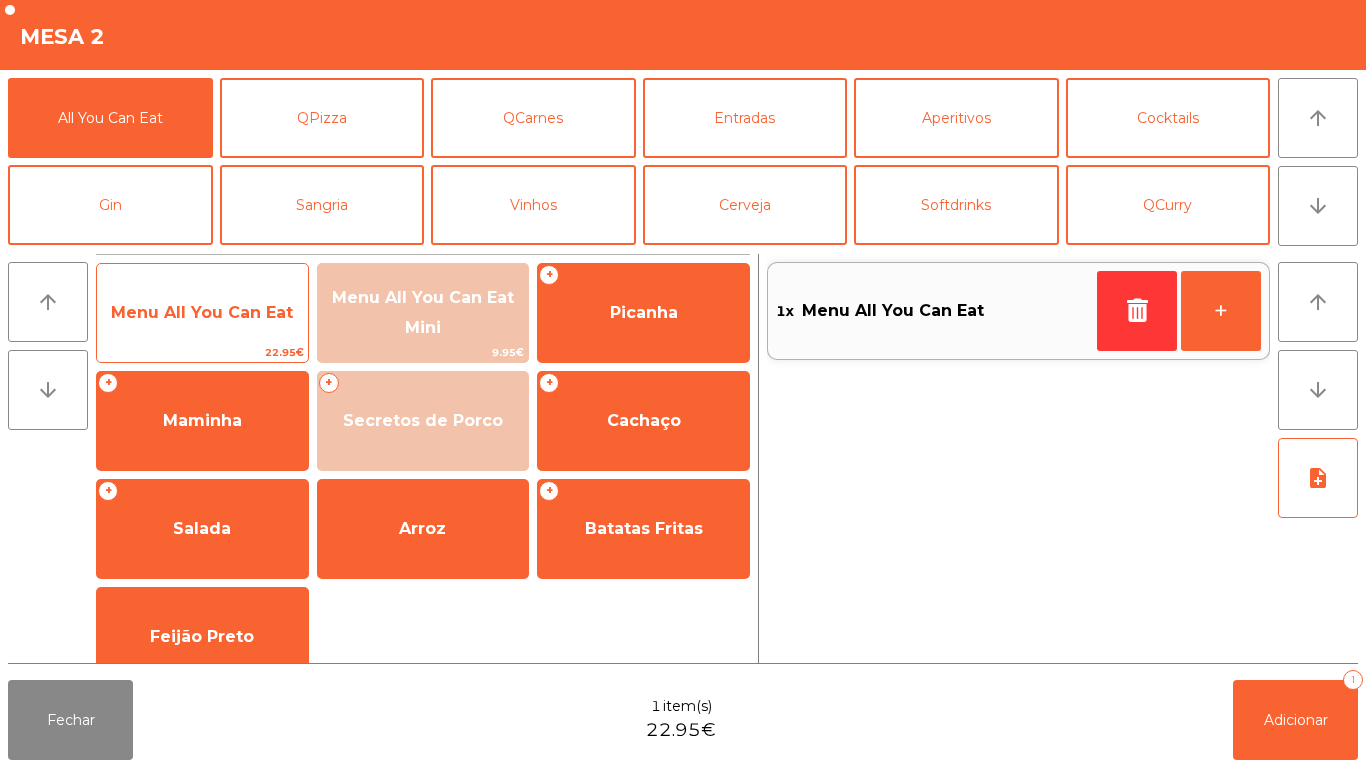 click on "22.95€" 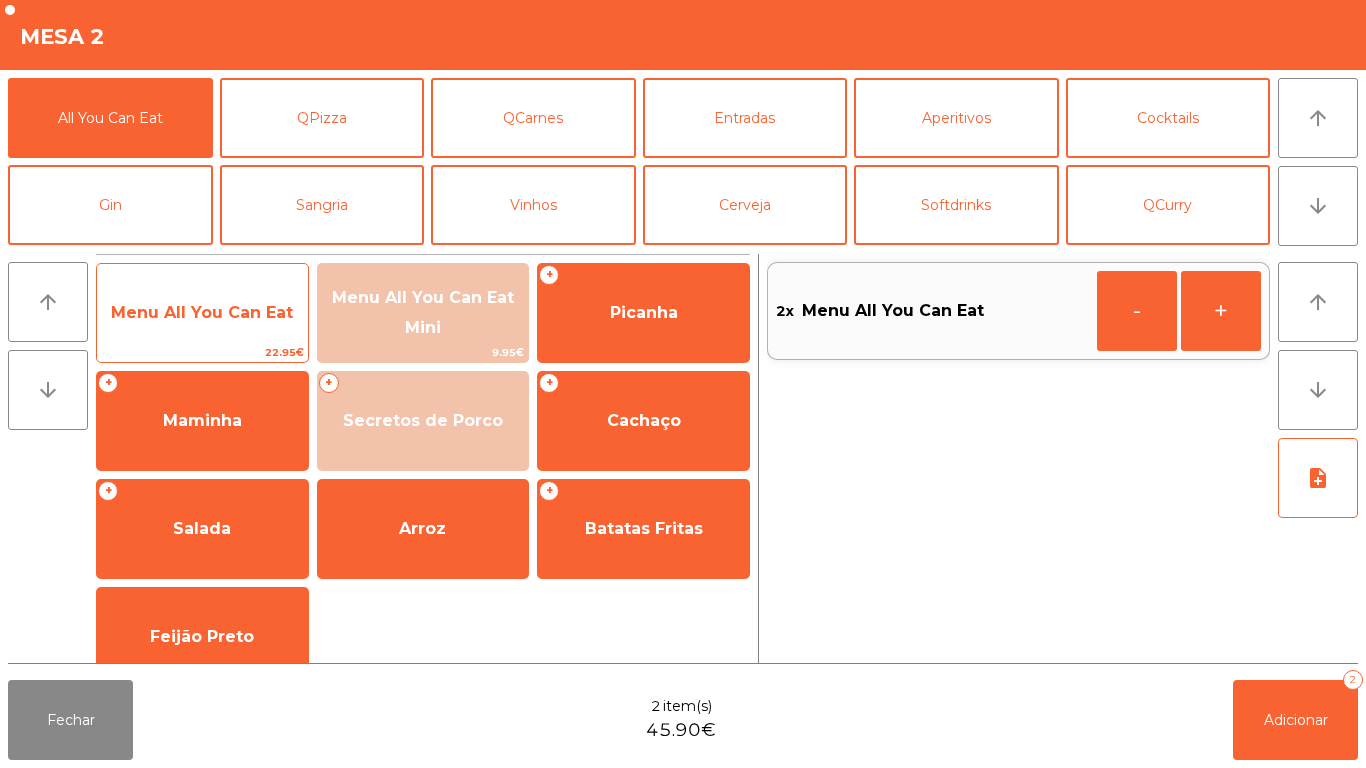 click on "Menu All You Can Eat   22.95€" 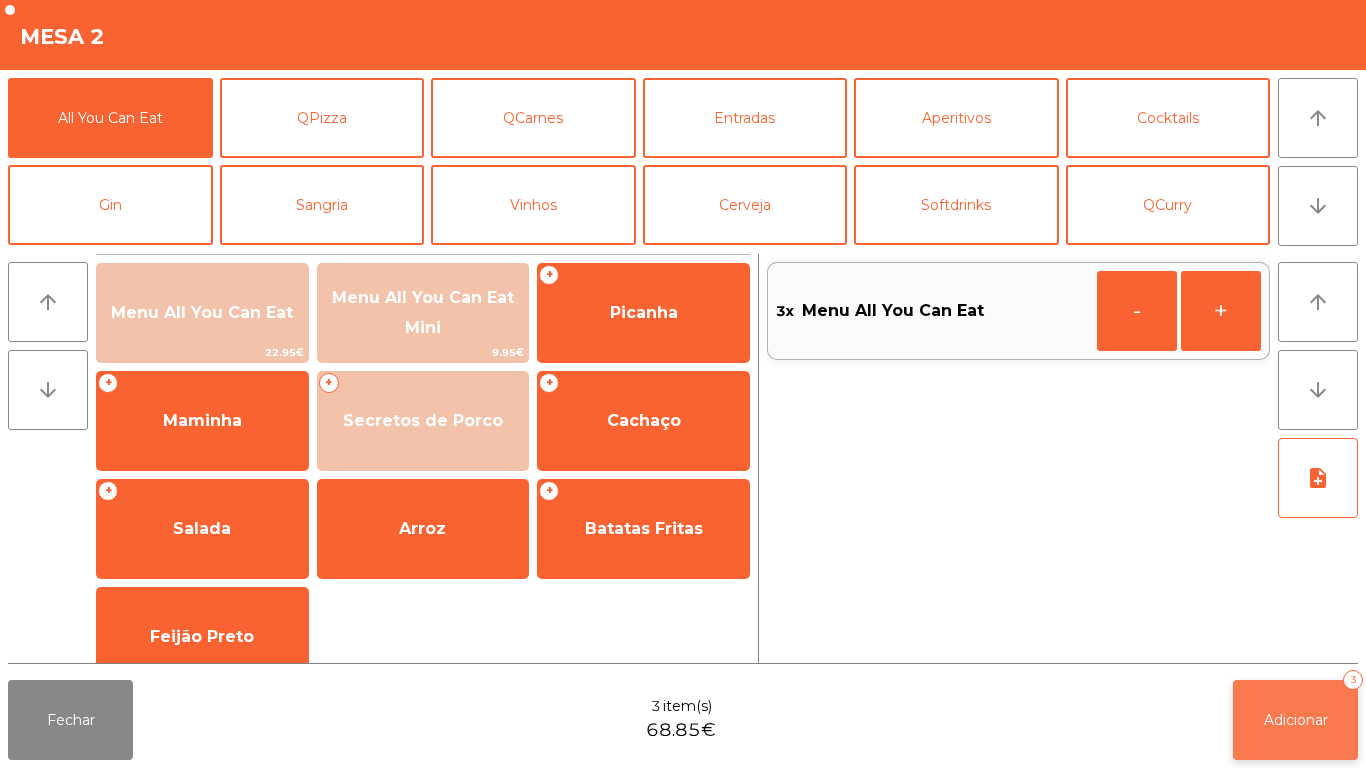 click on "Adicionar   3" 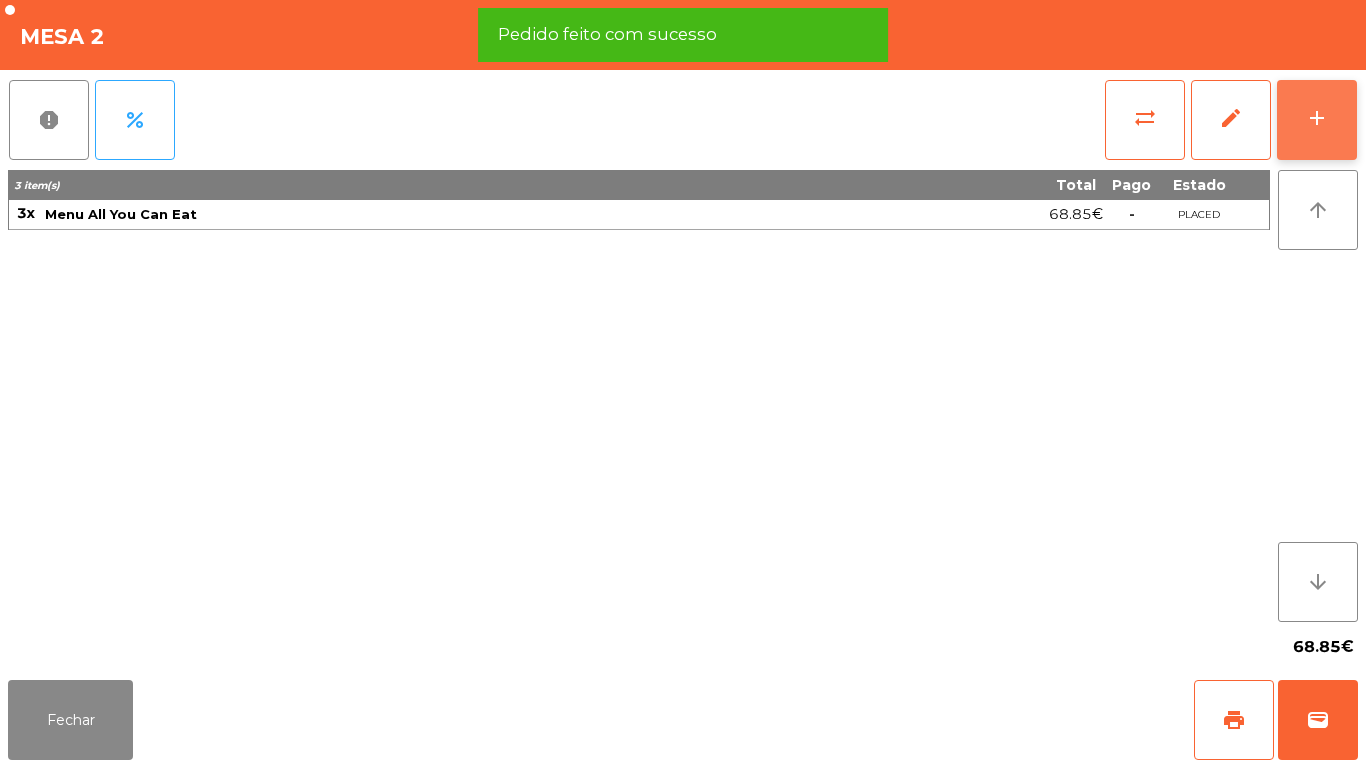 click on "add" 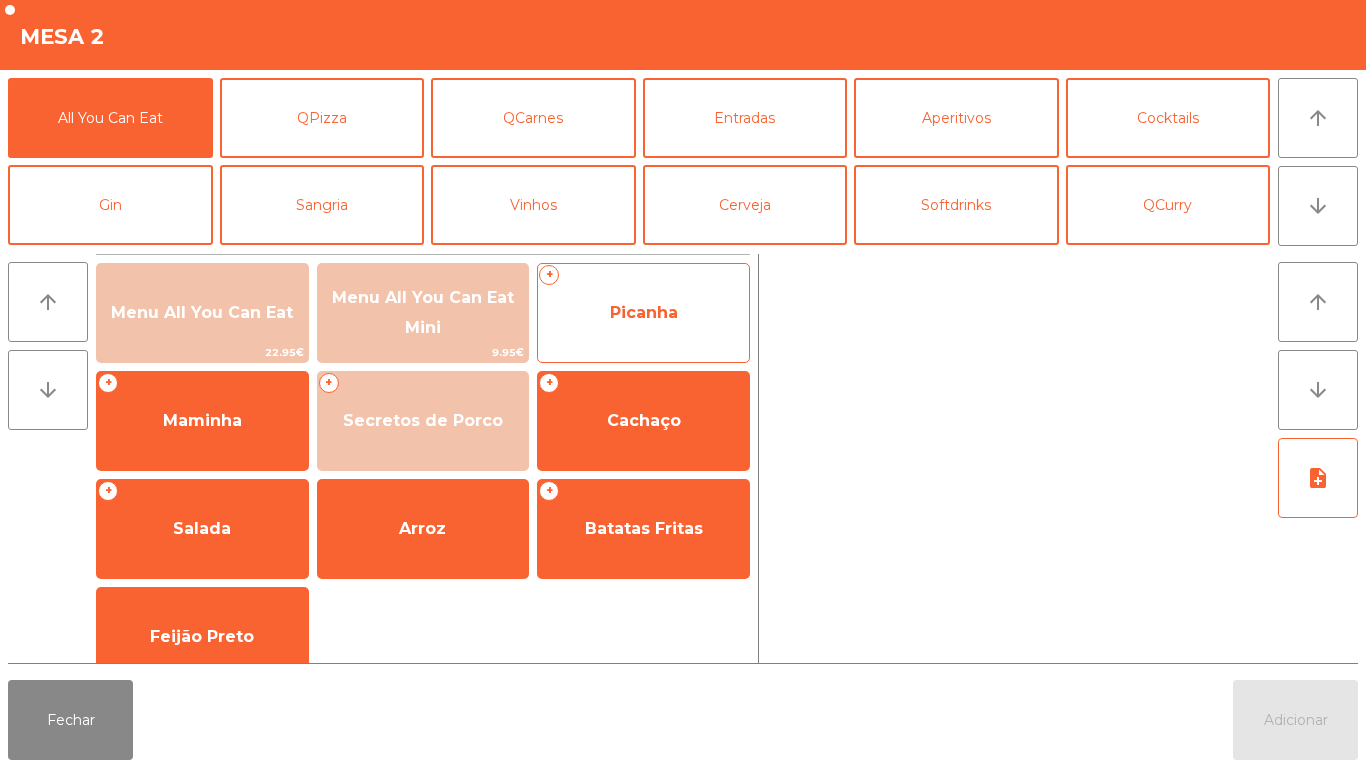 click on "Picanha" 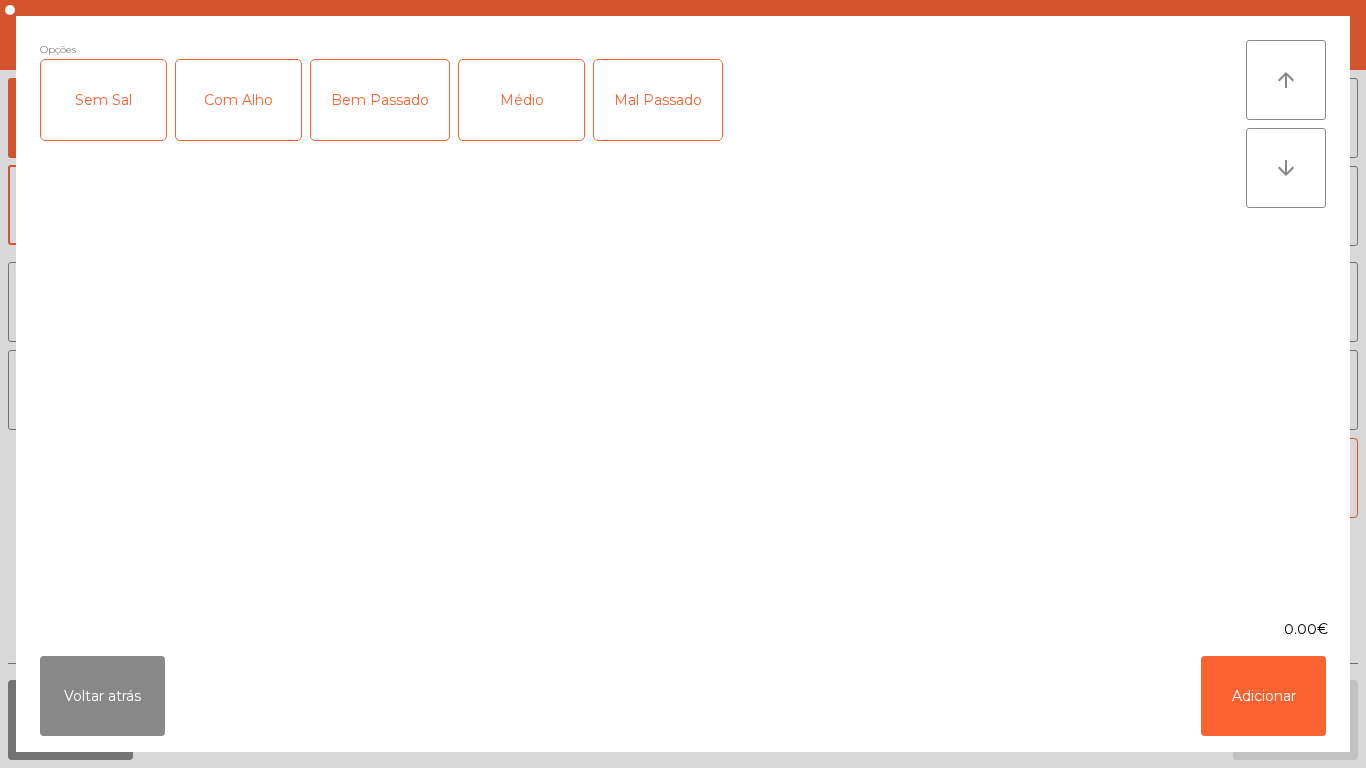 click on "Médio" 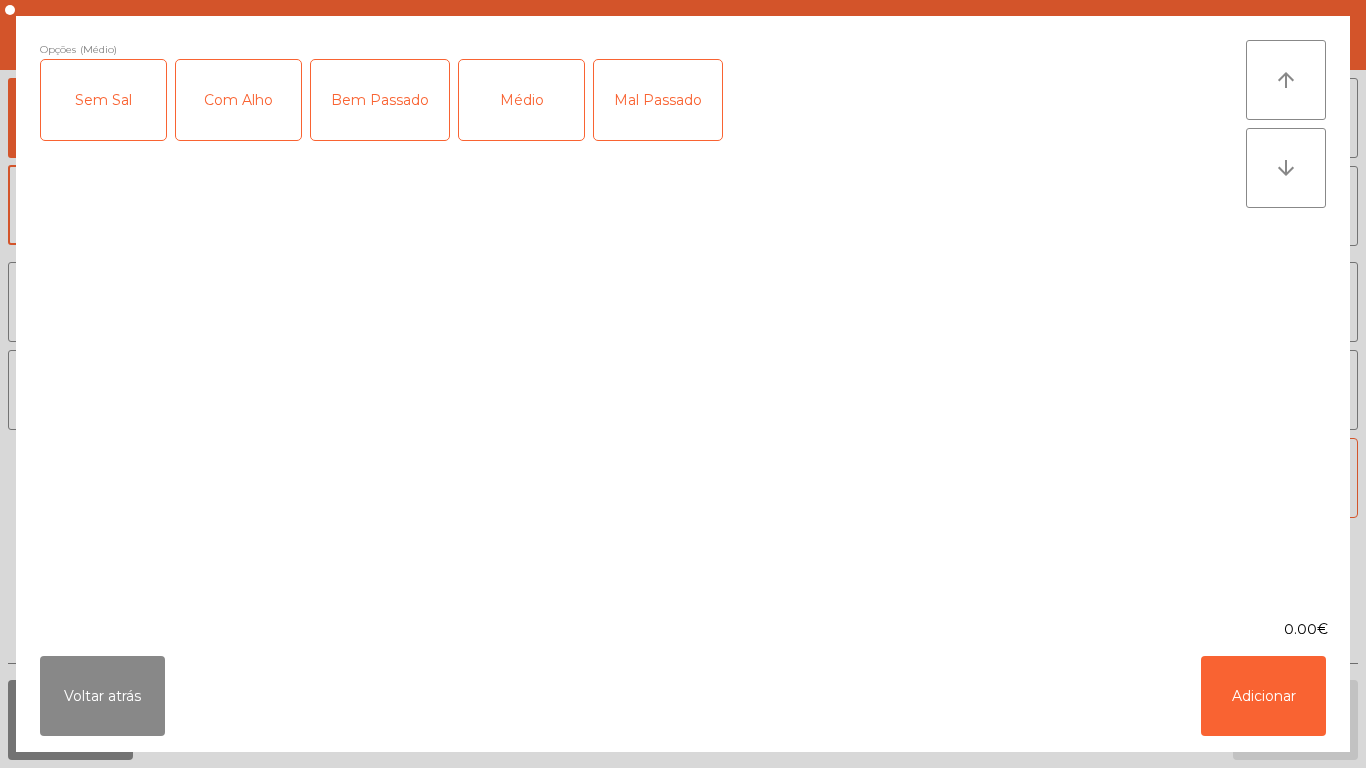 click on "Com Alho" 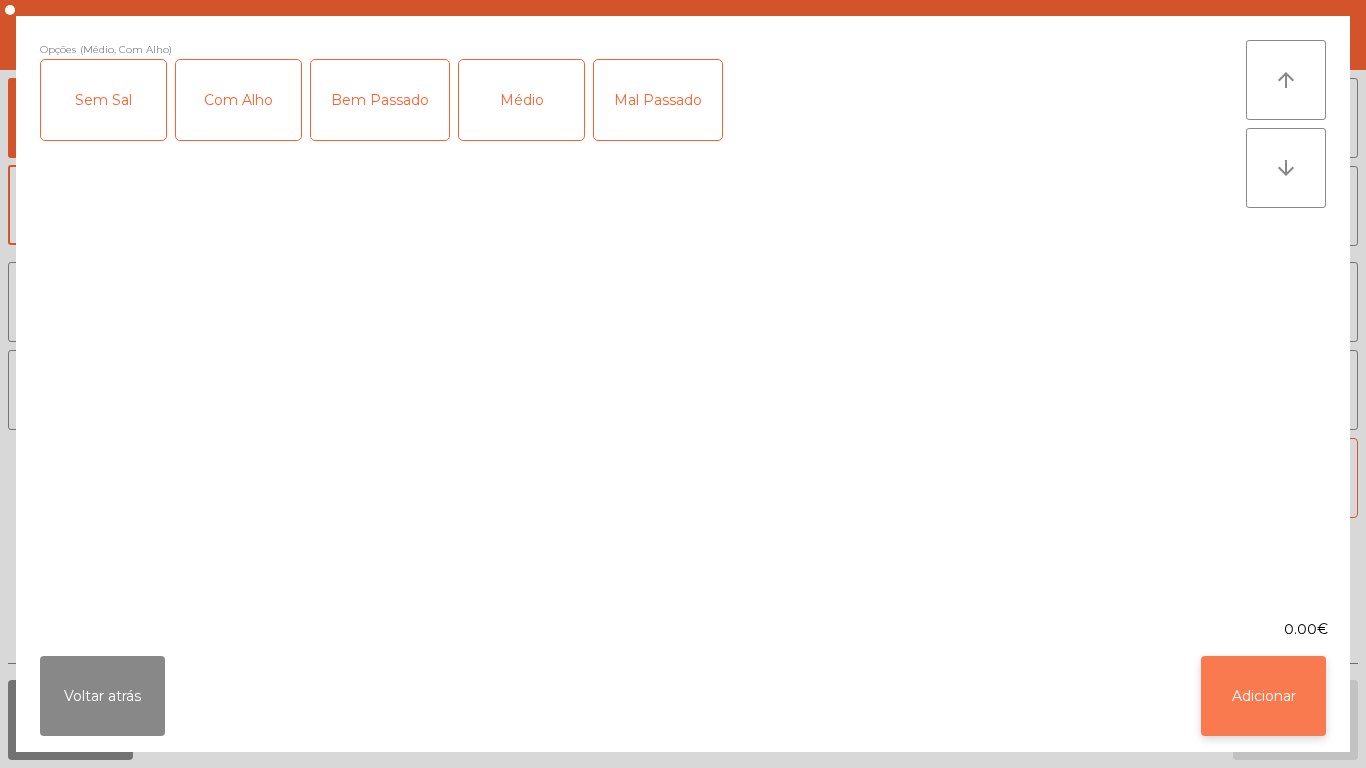 click on "Adicionar" 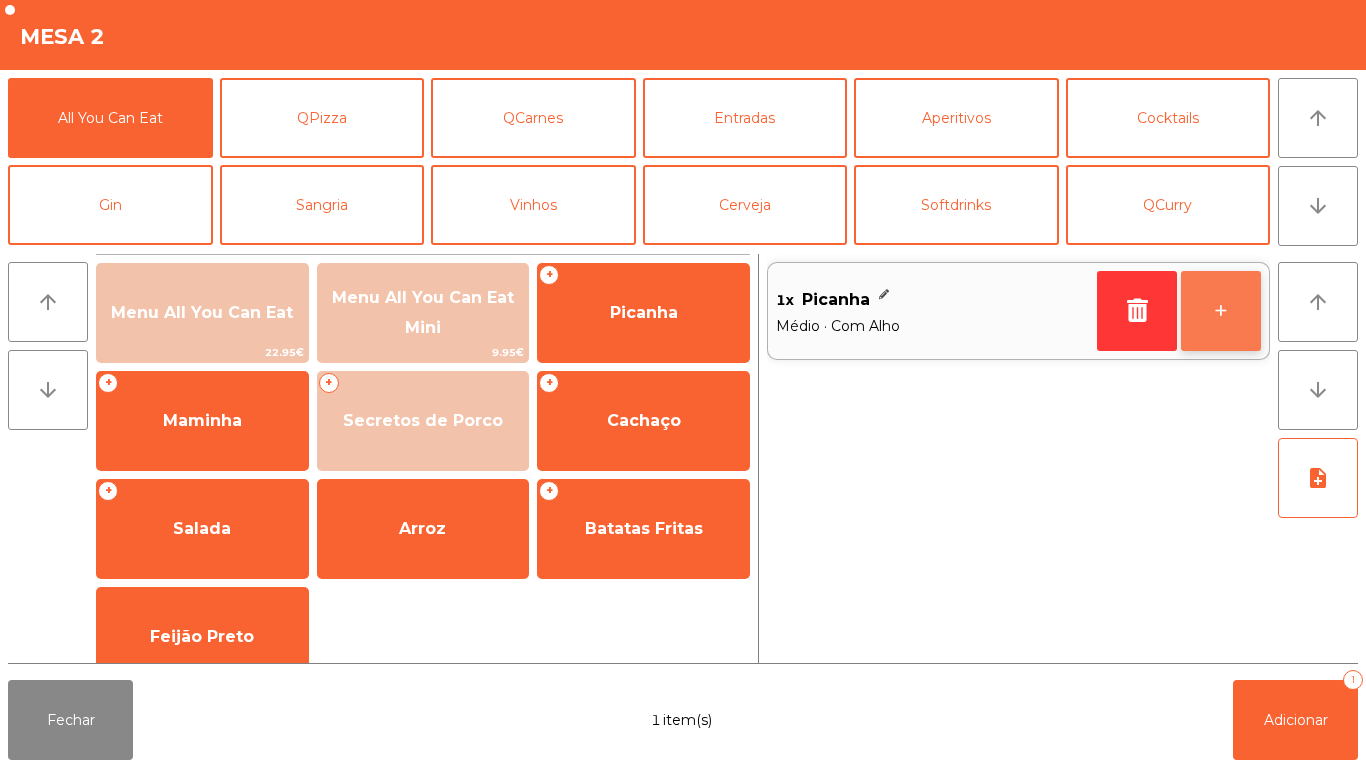 click on "+" 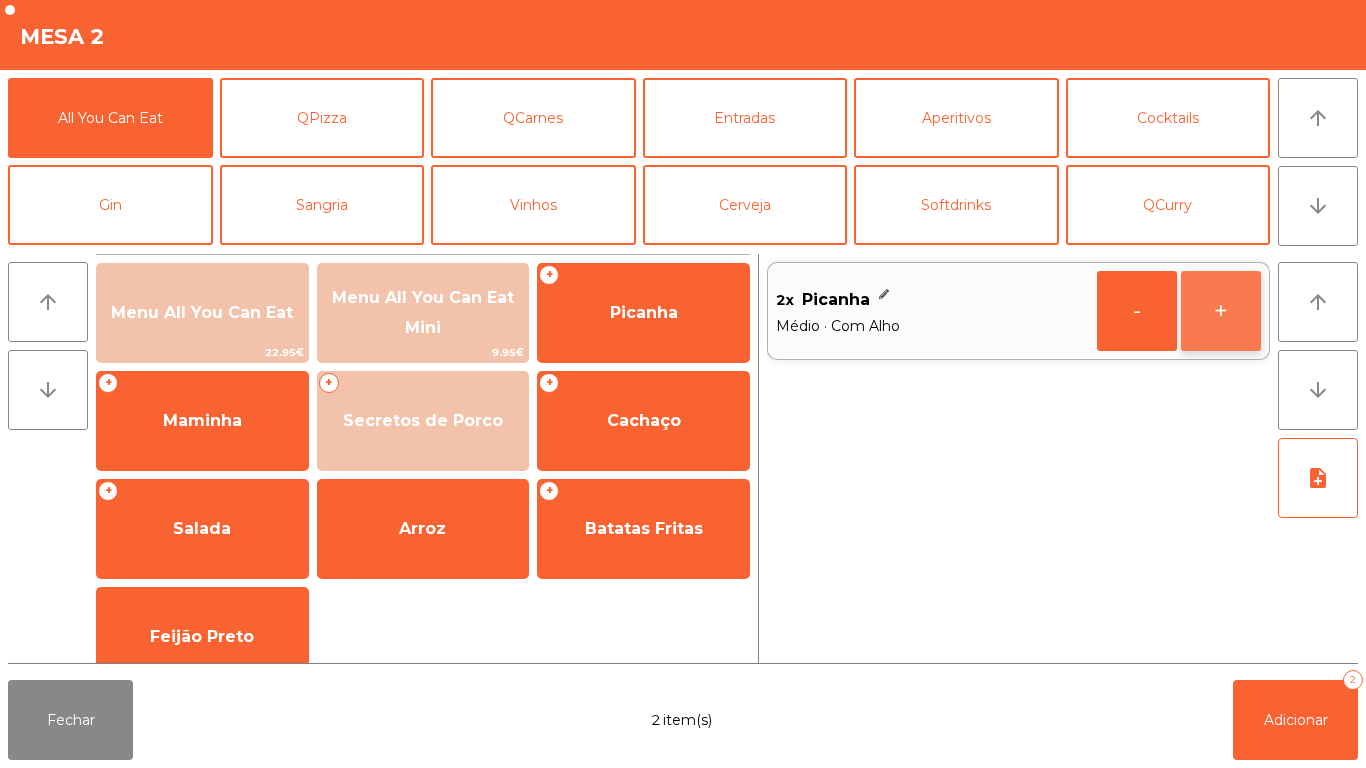 click on "+" 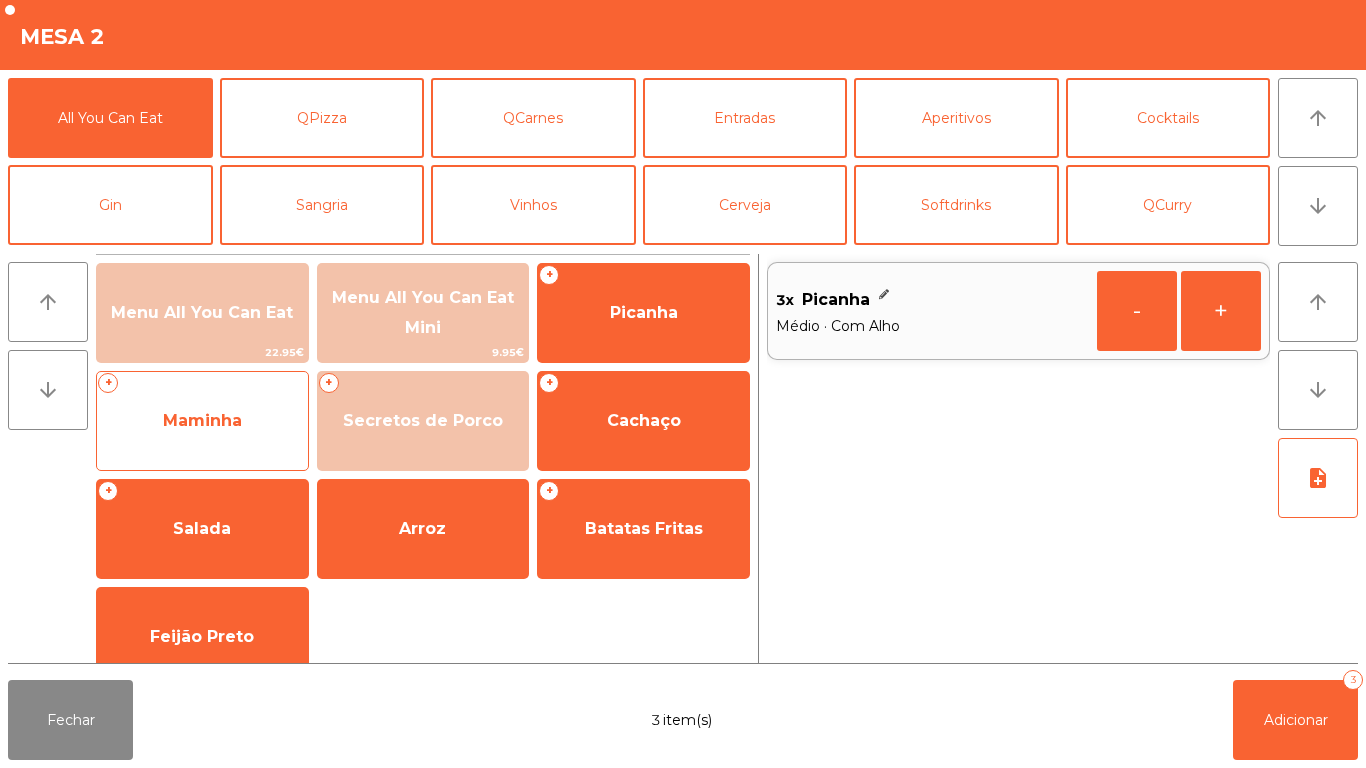 click on "Maminha" 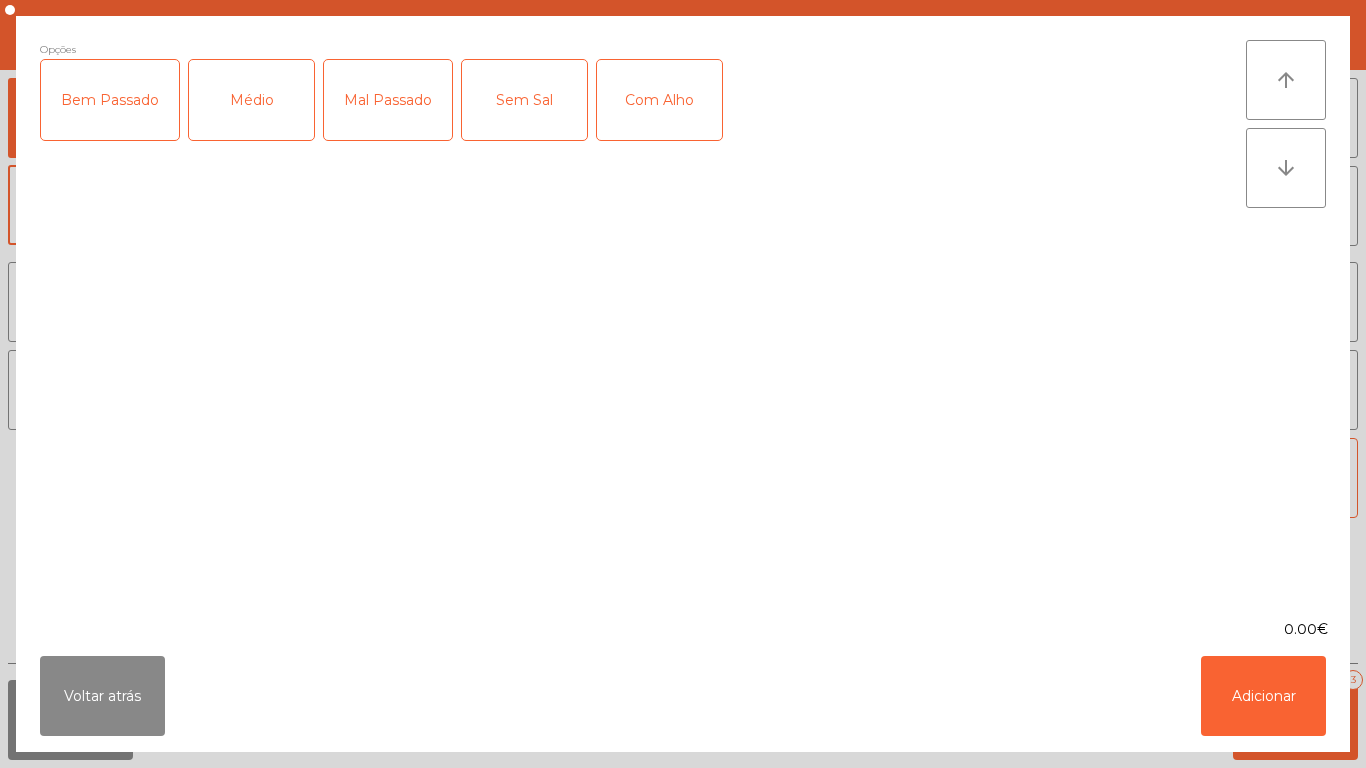 click on "Médio" 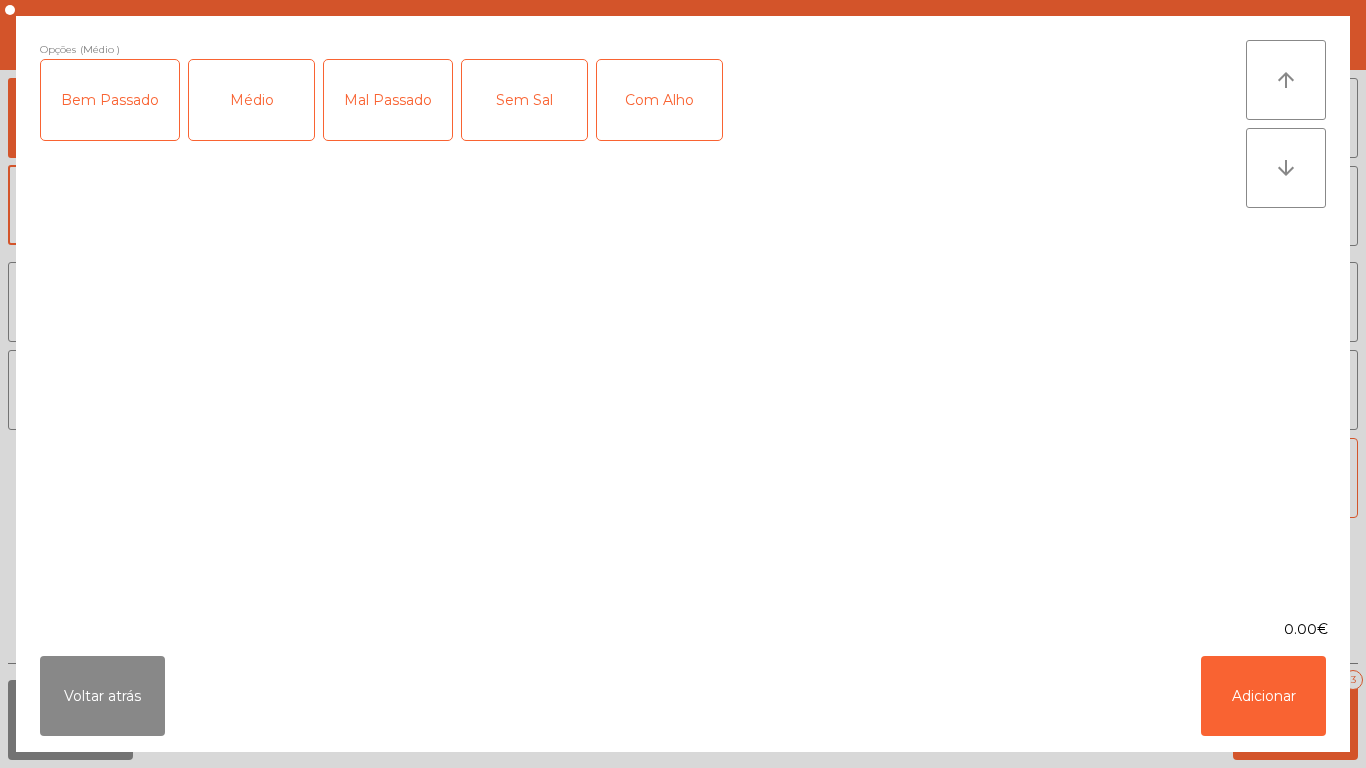 click on "Com Alho" 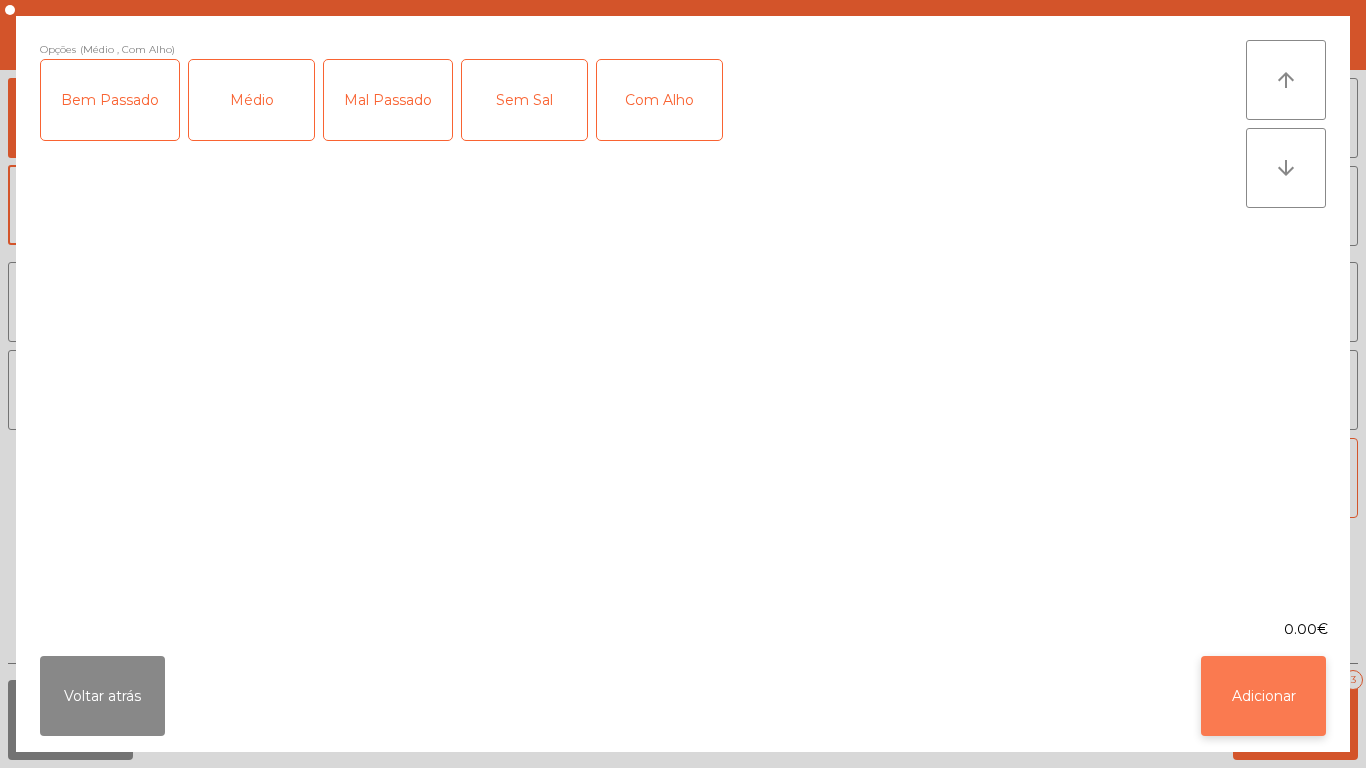 click on "Adicionar" 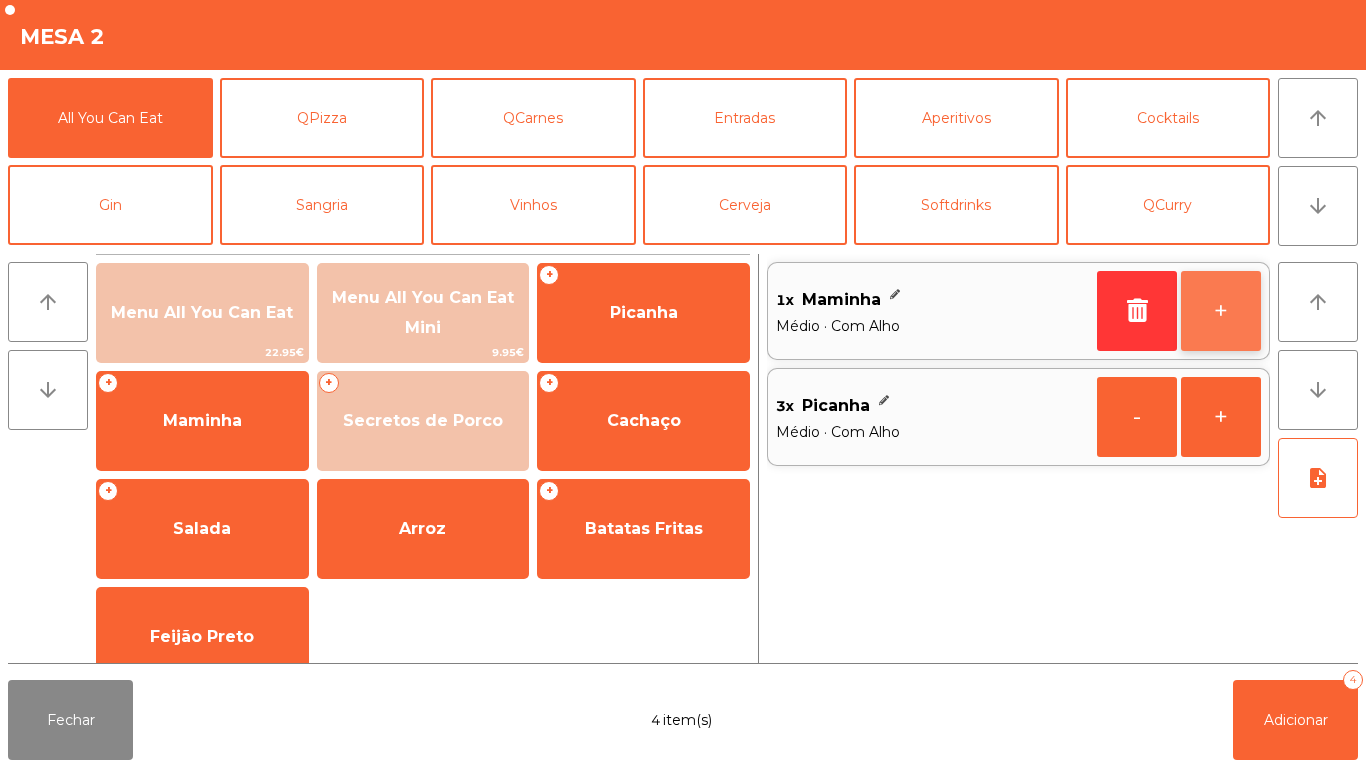 click on "+" 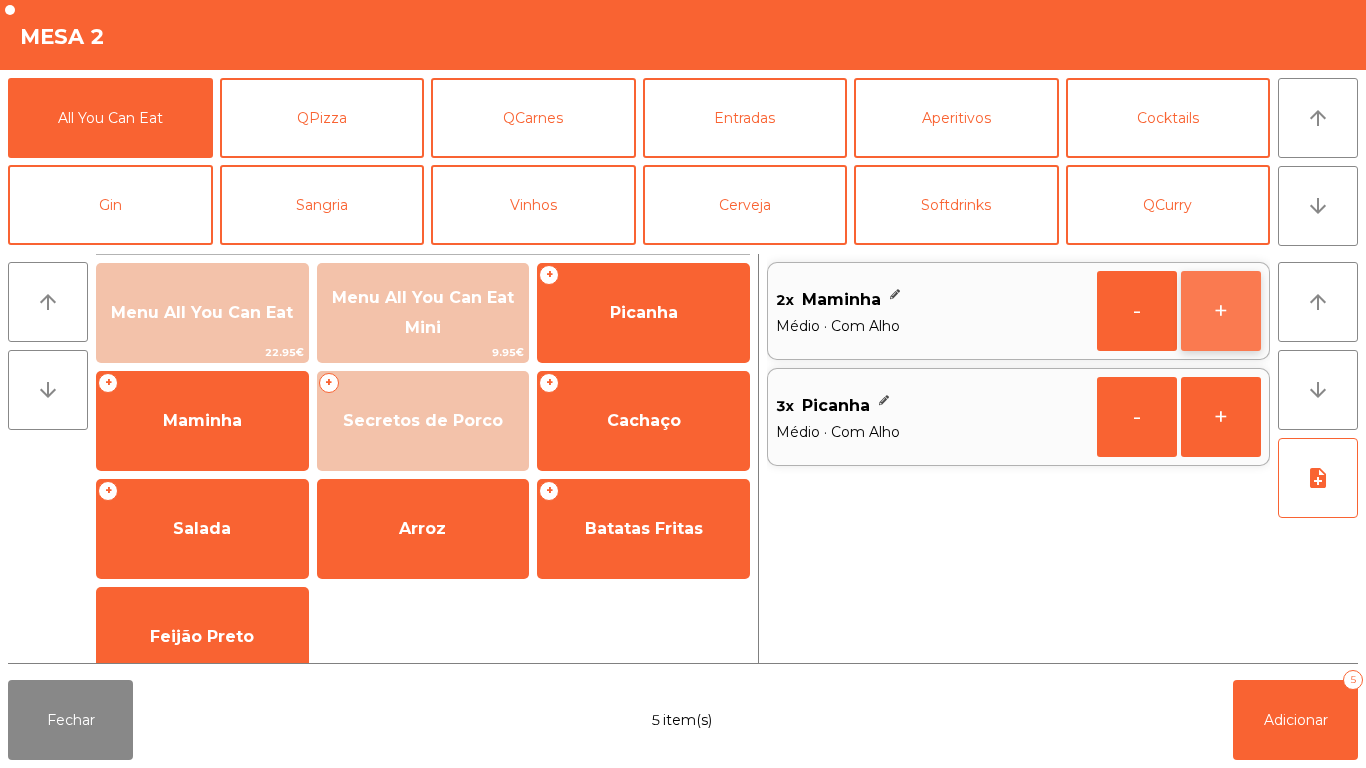 click on "+" 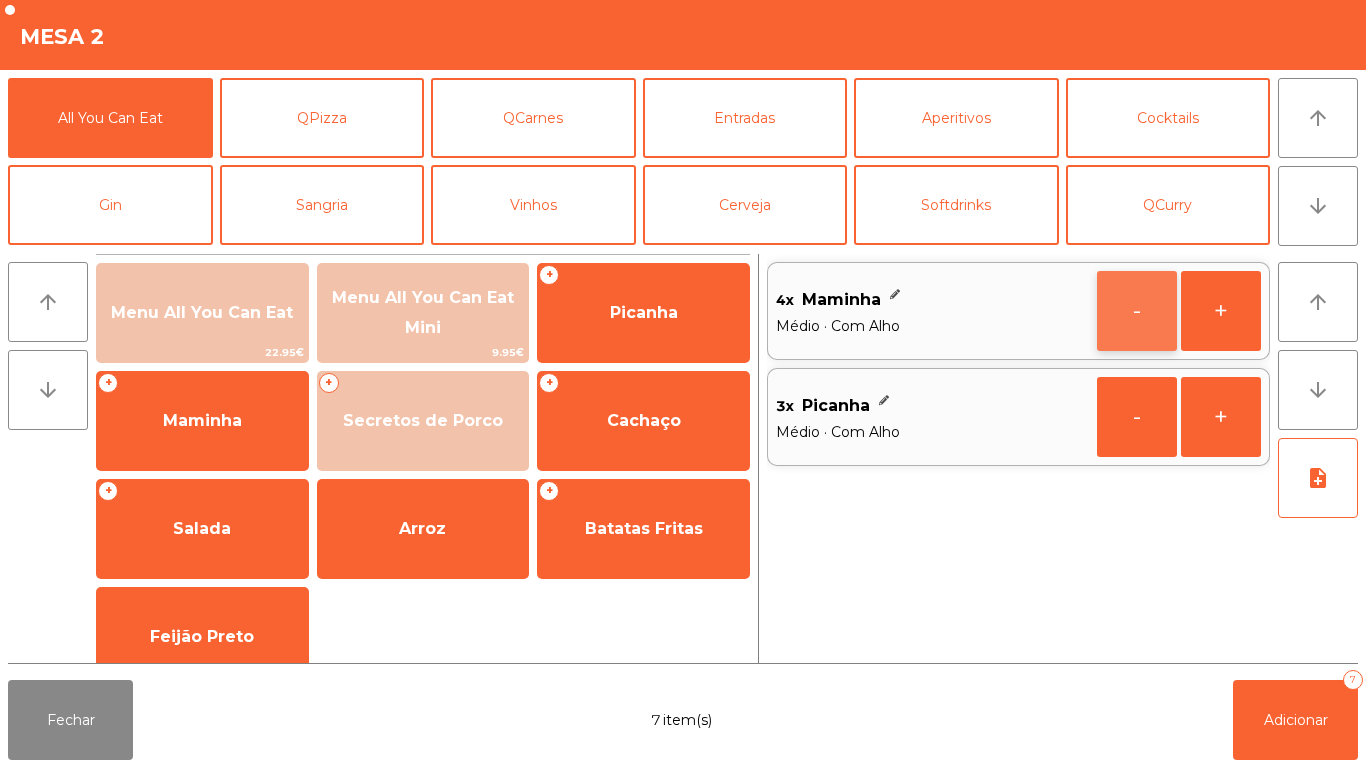 click on "-" 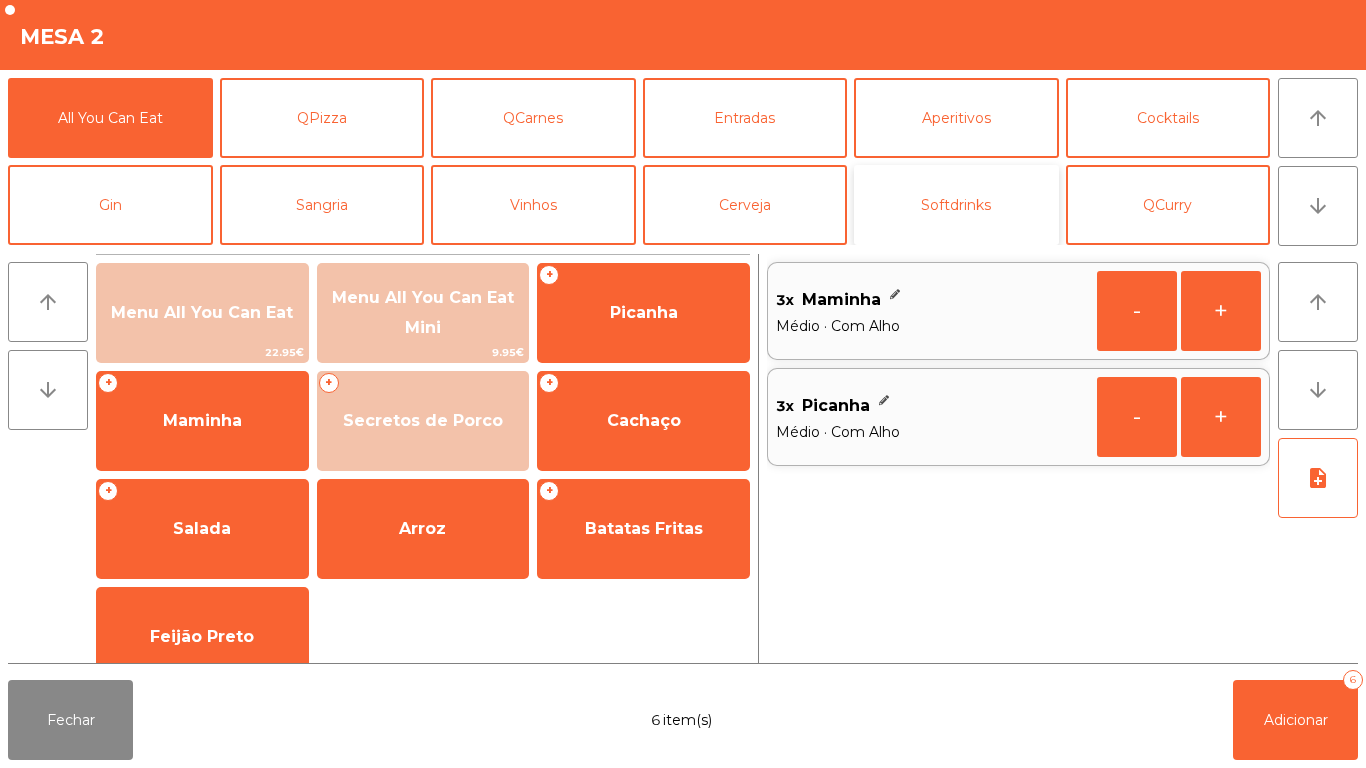 click on "Softdrinks" 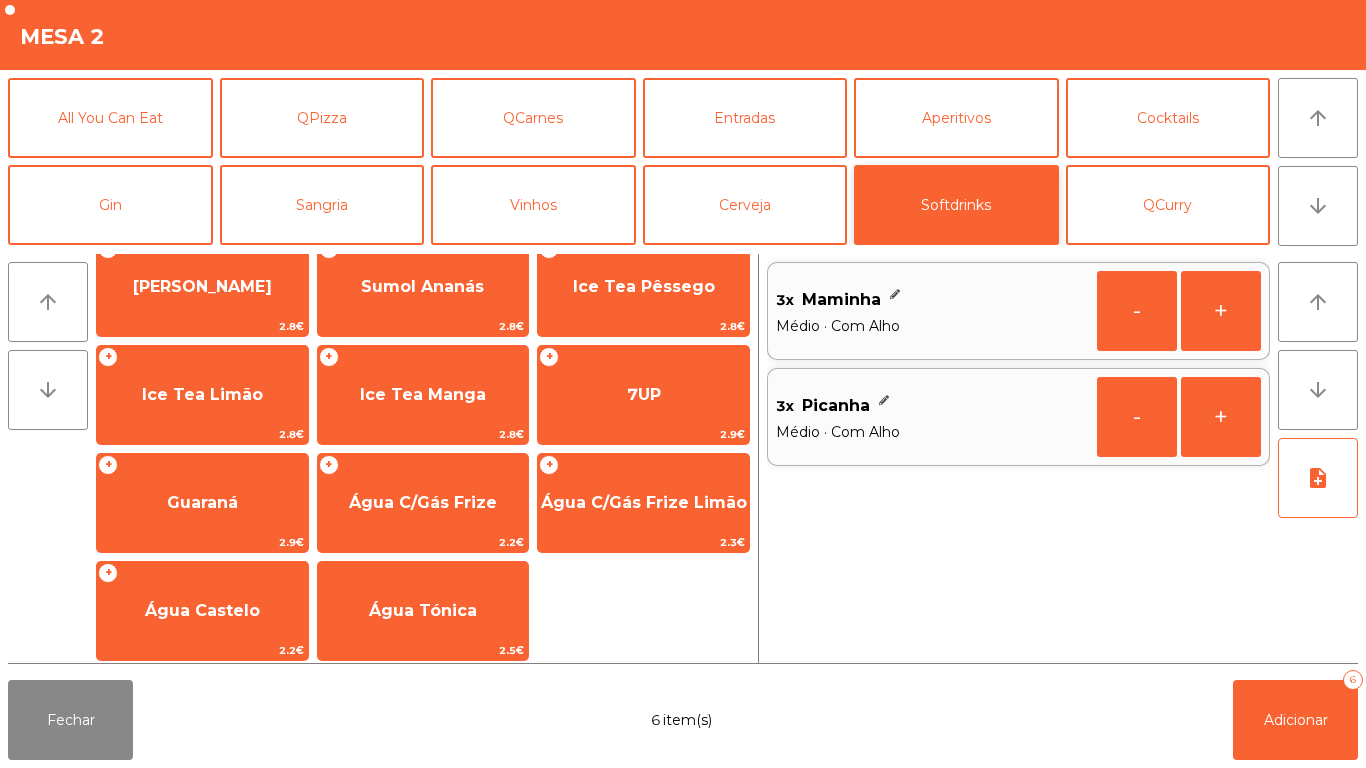 scroll, scrollTop: 353, scrollLeft: 0, axis: vertical 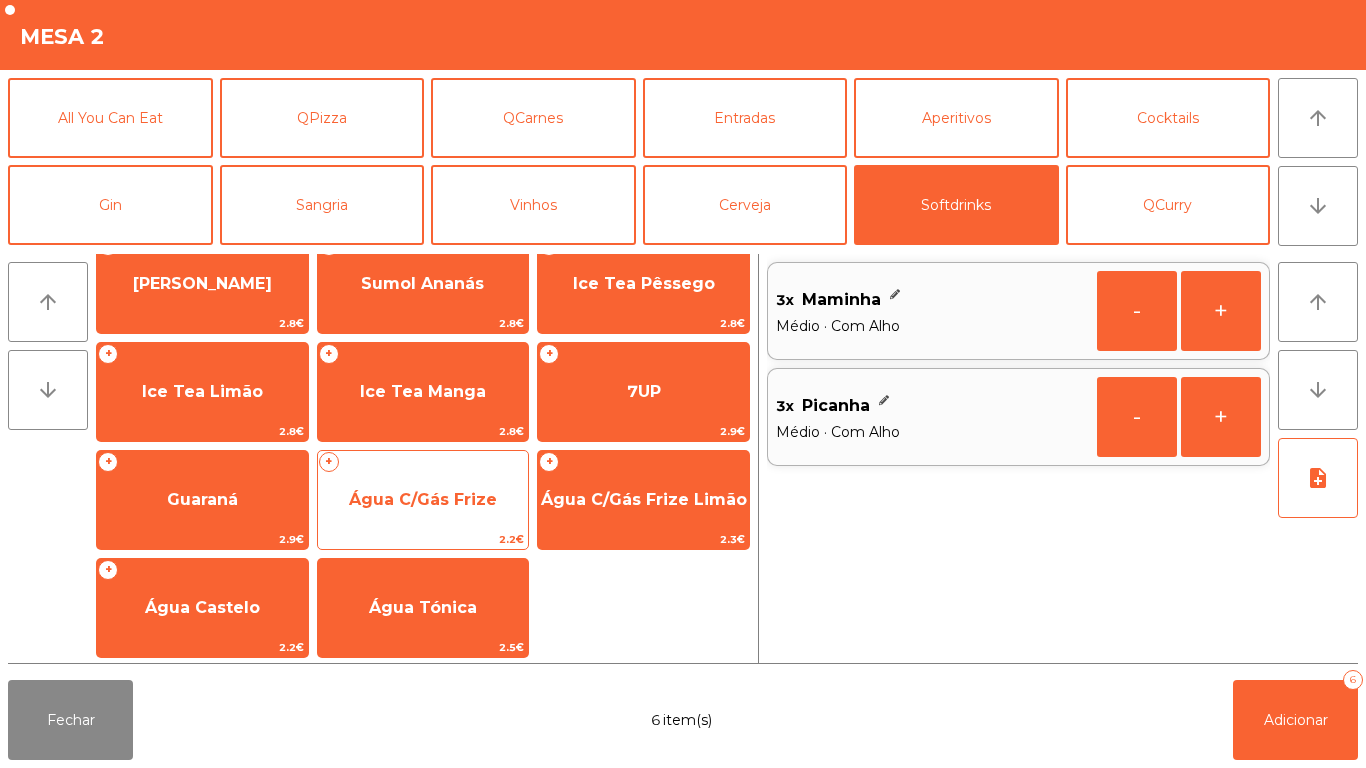 click on "Água C/Gás Frize" 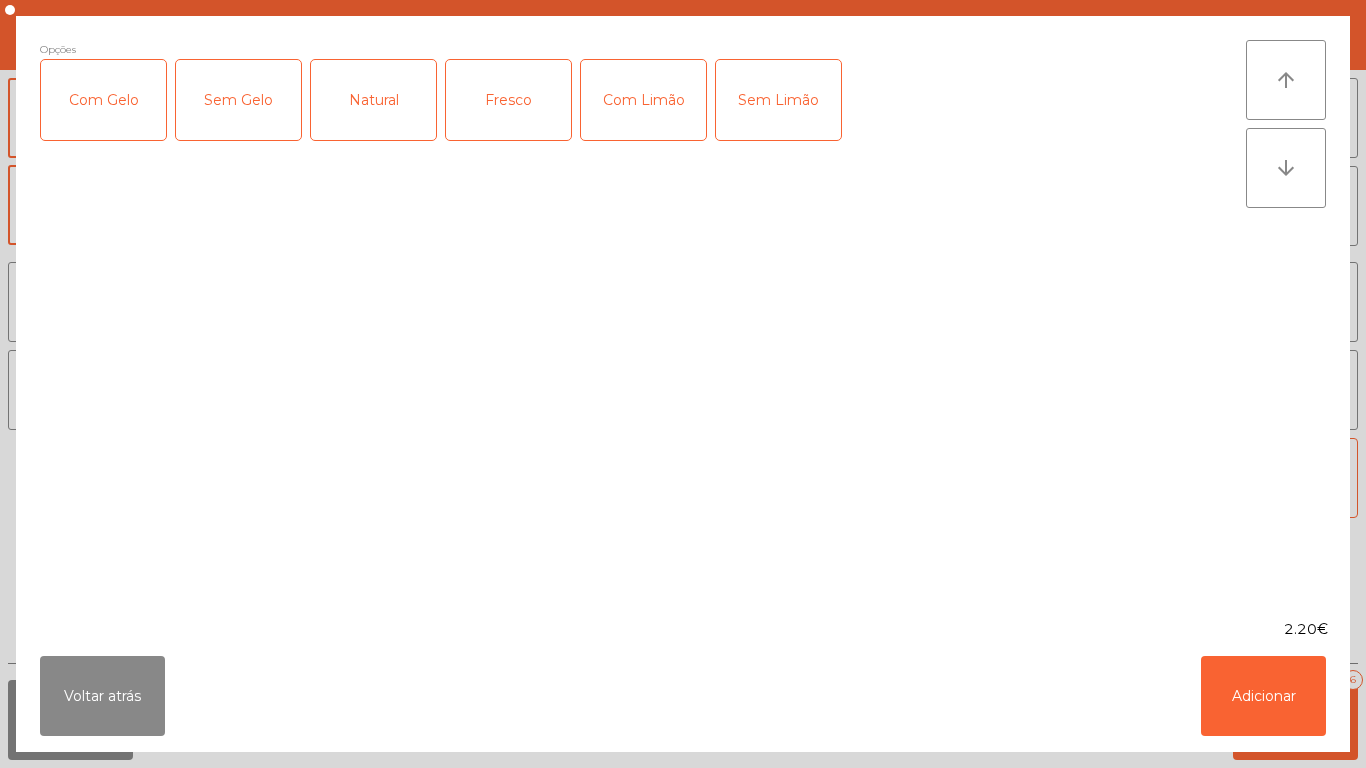 click on "Com Limão" 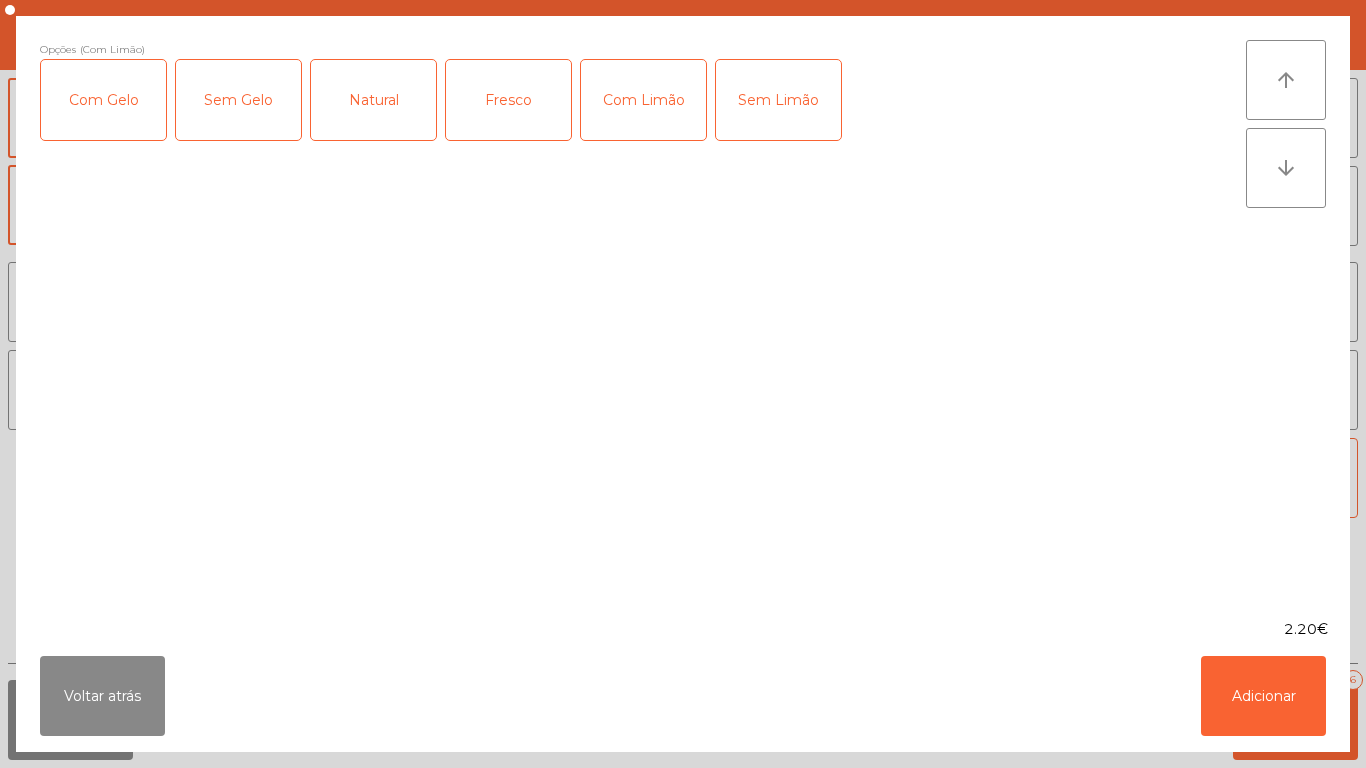 click on "Com Gelo" 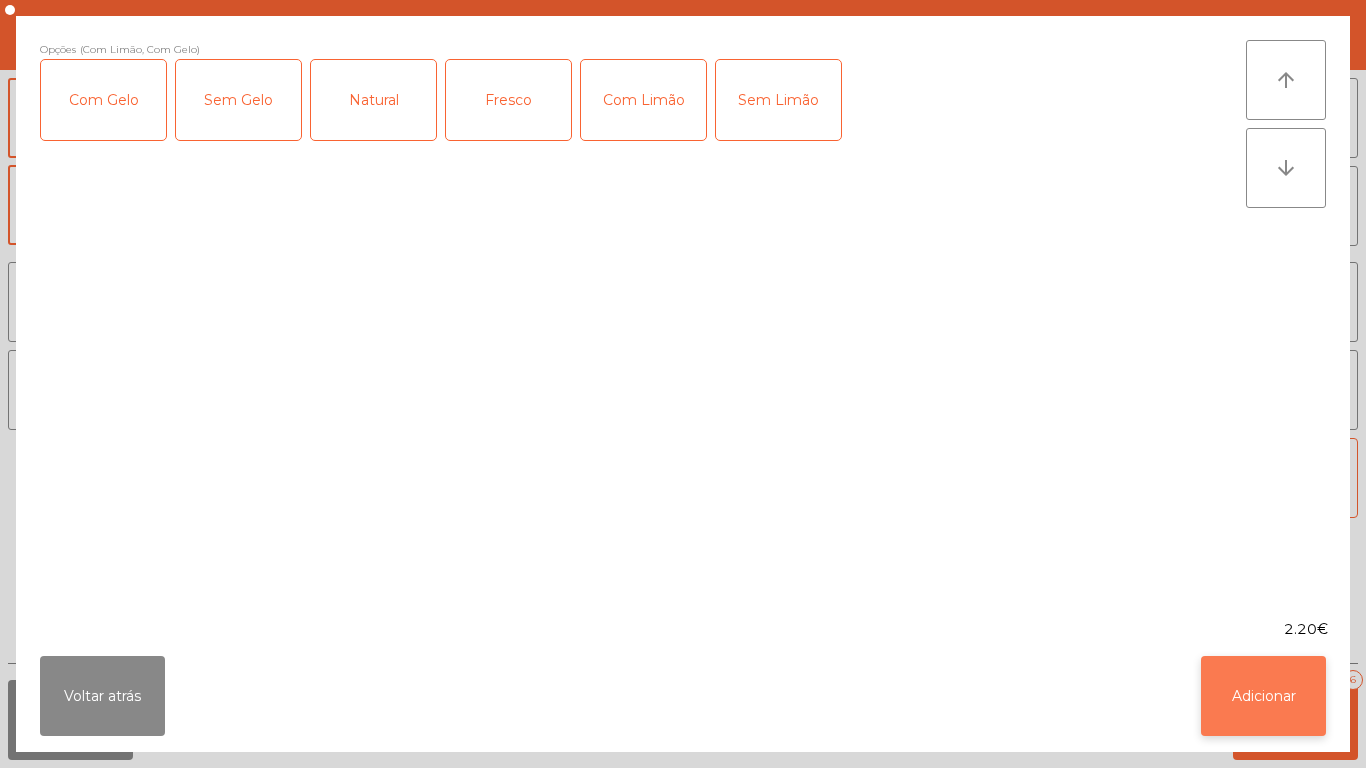 click on "Adicionar" 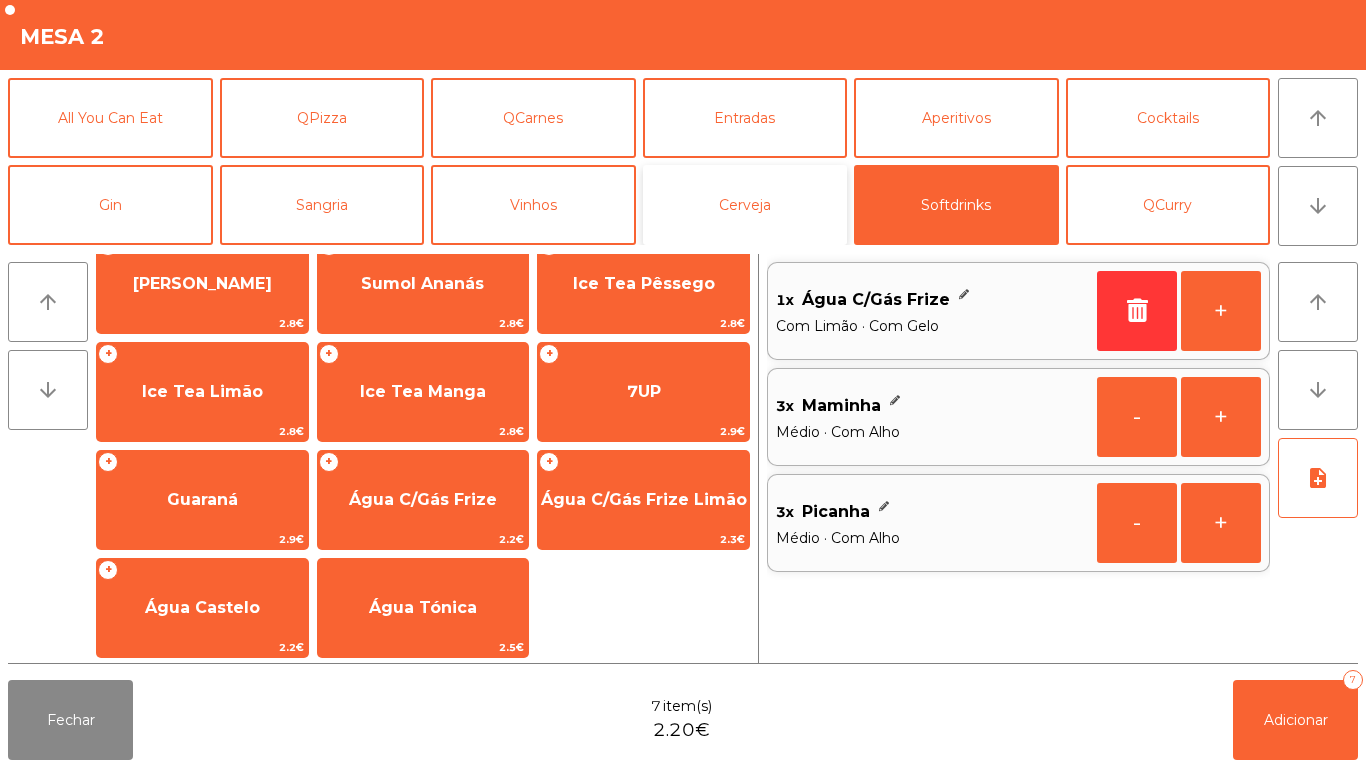 click on "Cerveja" 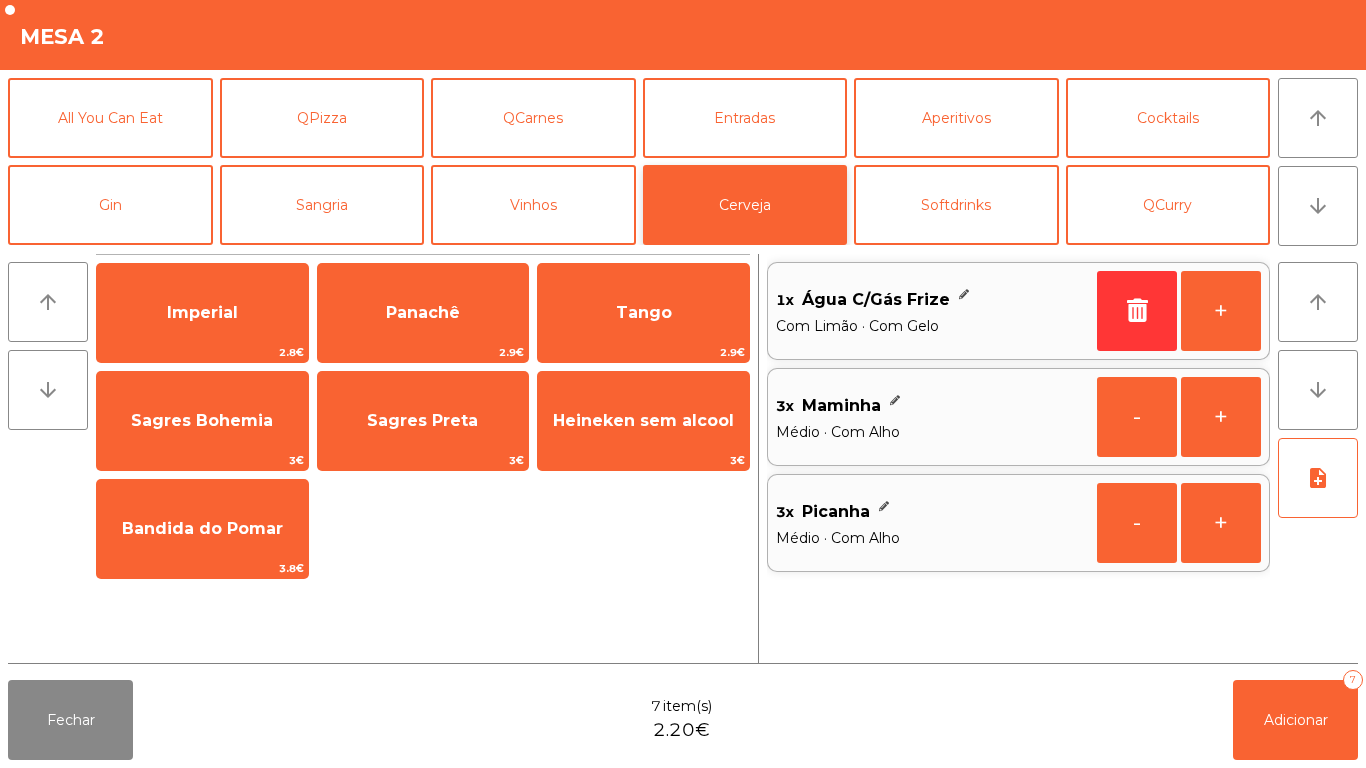 scroll, scrollTop: 0, scrollLeft: 0, axis: both 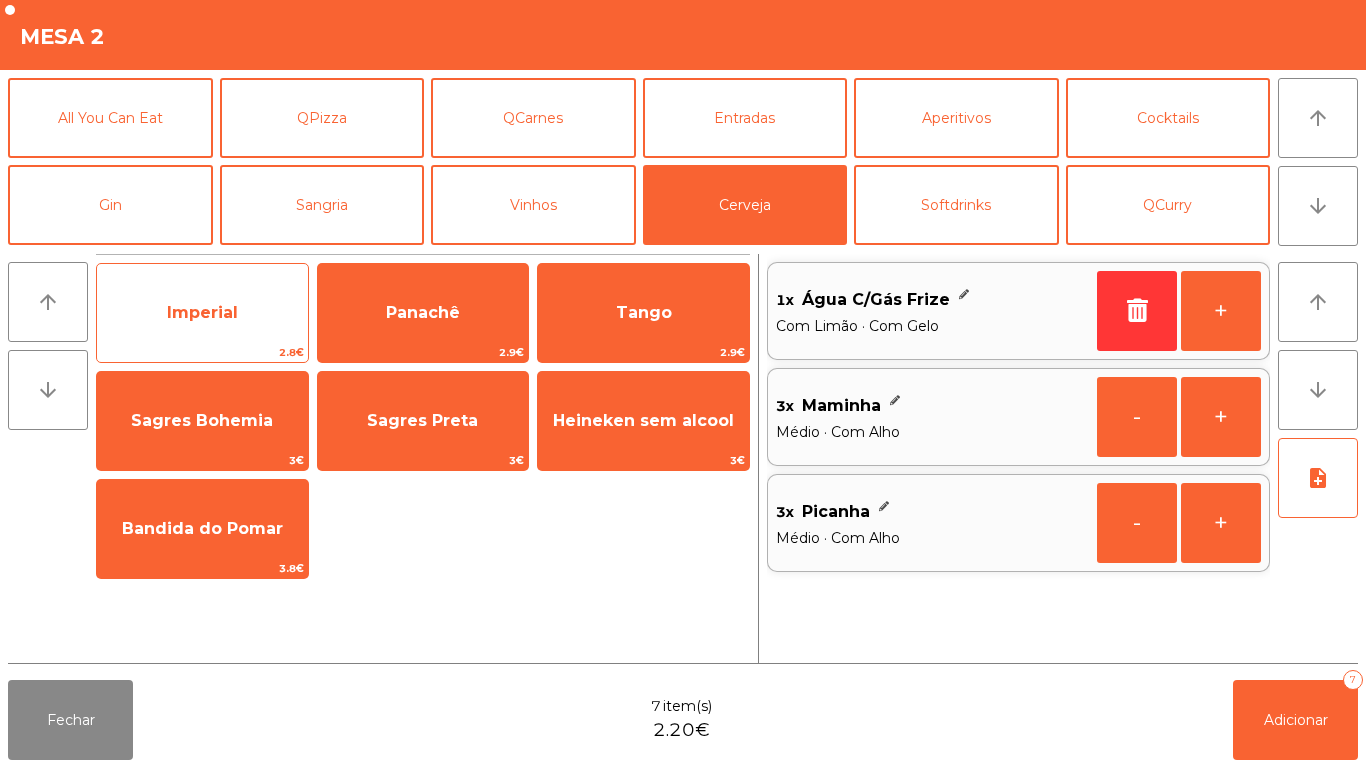 click on "Imperial" 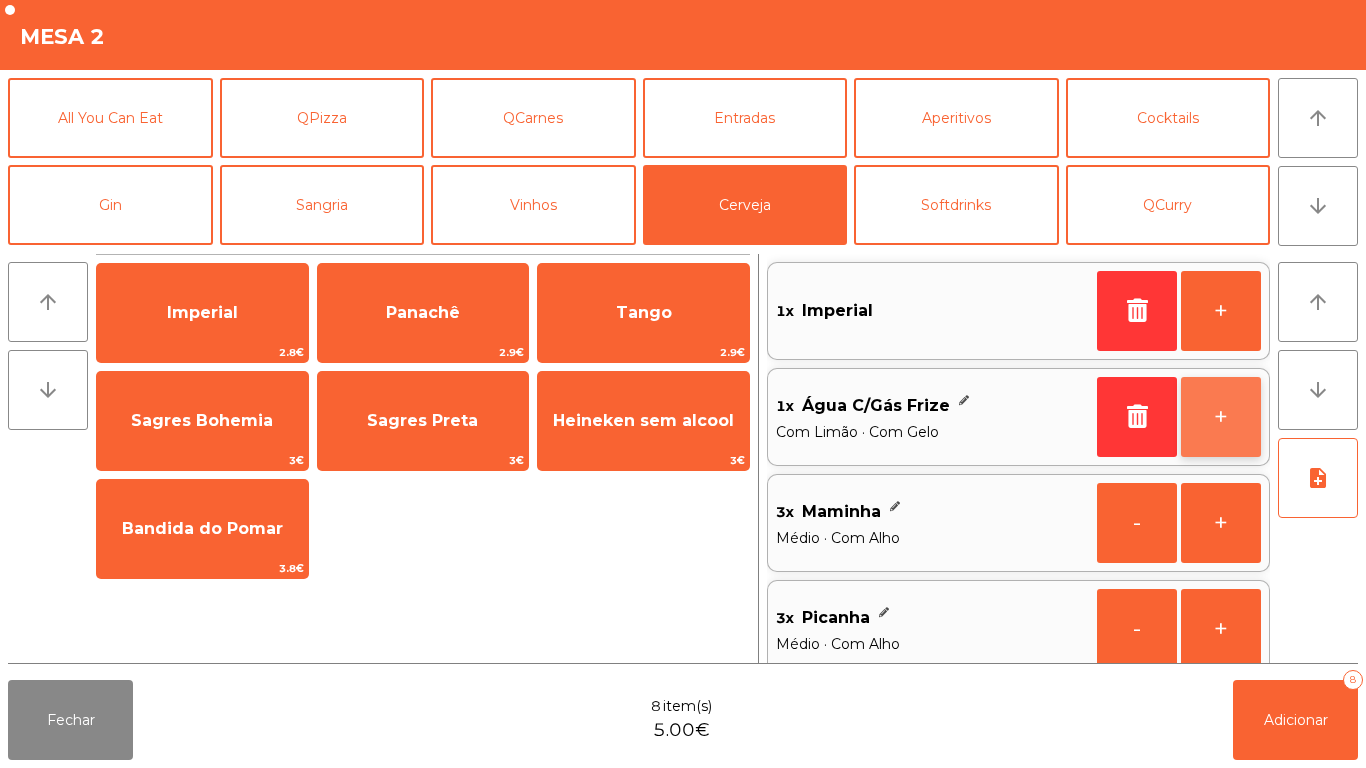 click on "+" 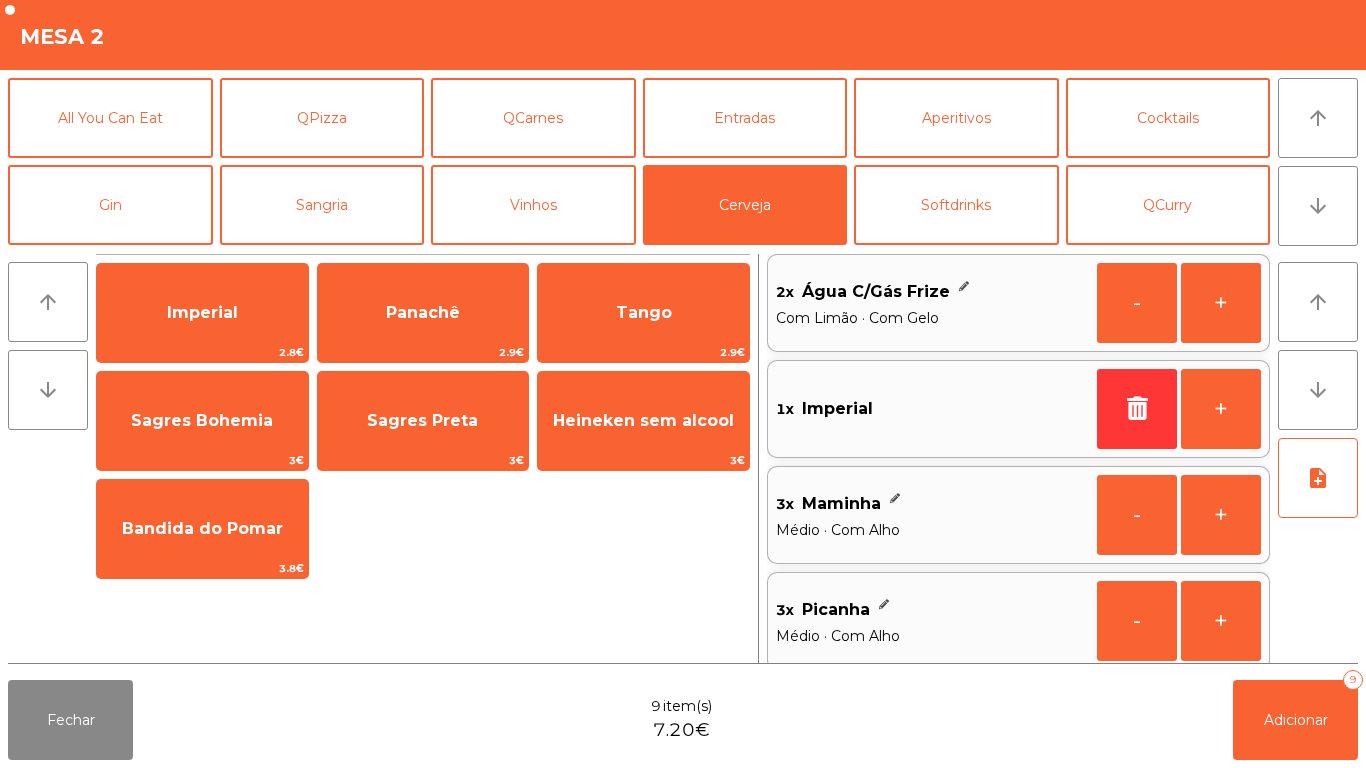 scroll, scrollTop: 23, scrollLeft: 0, axis: vertical 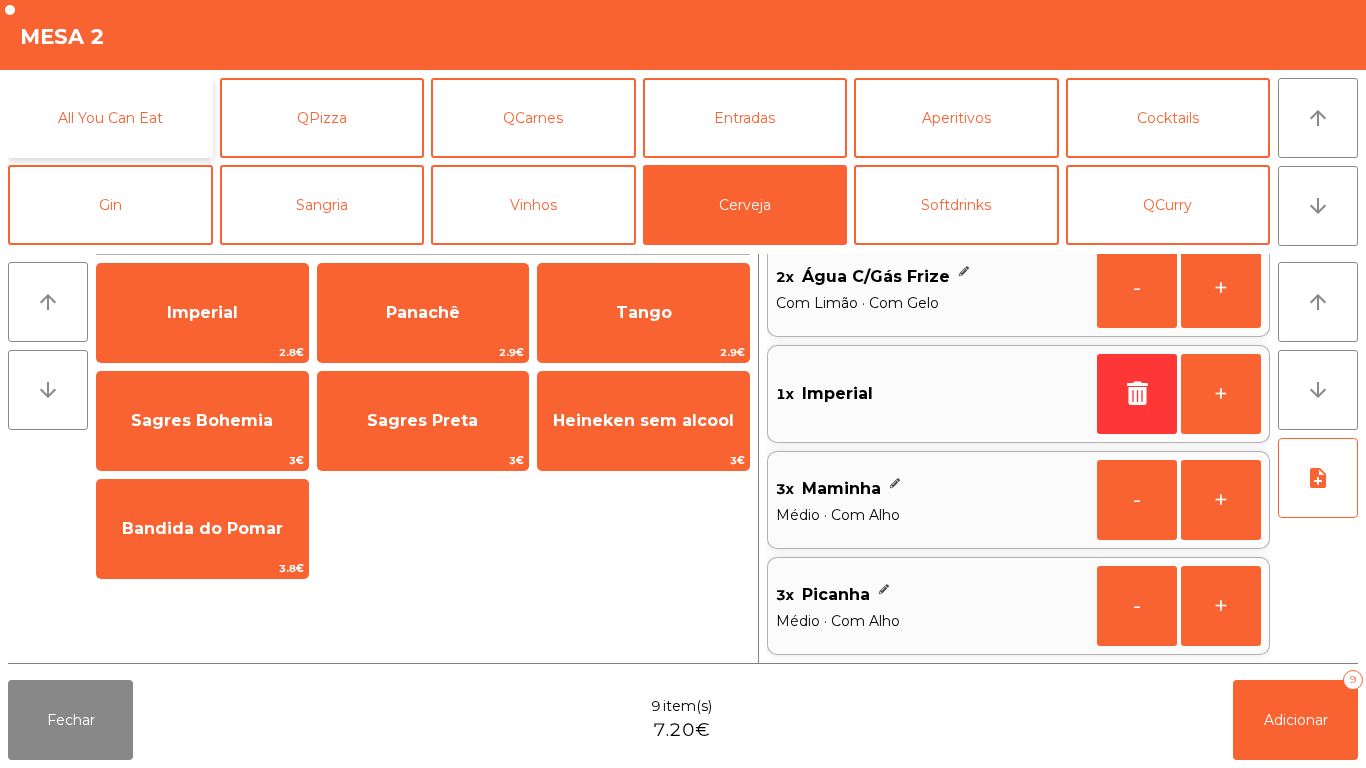 click on "All You Can Eat" 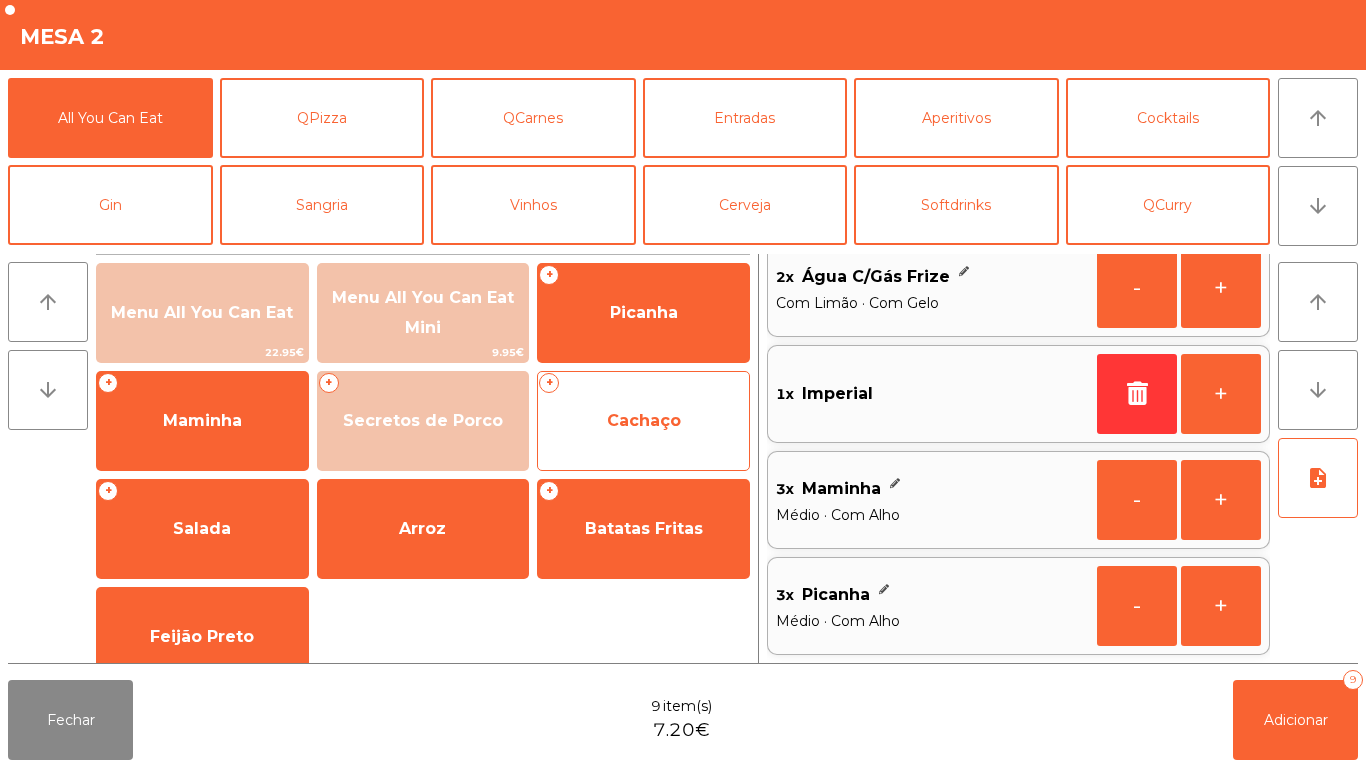 click on "Cachaço" 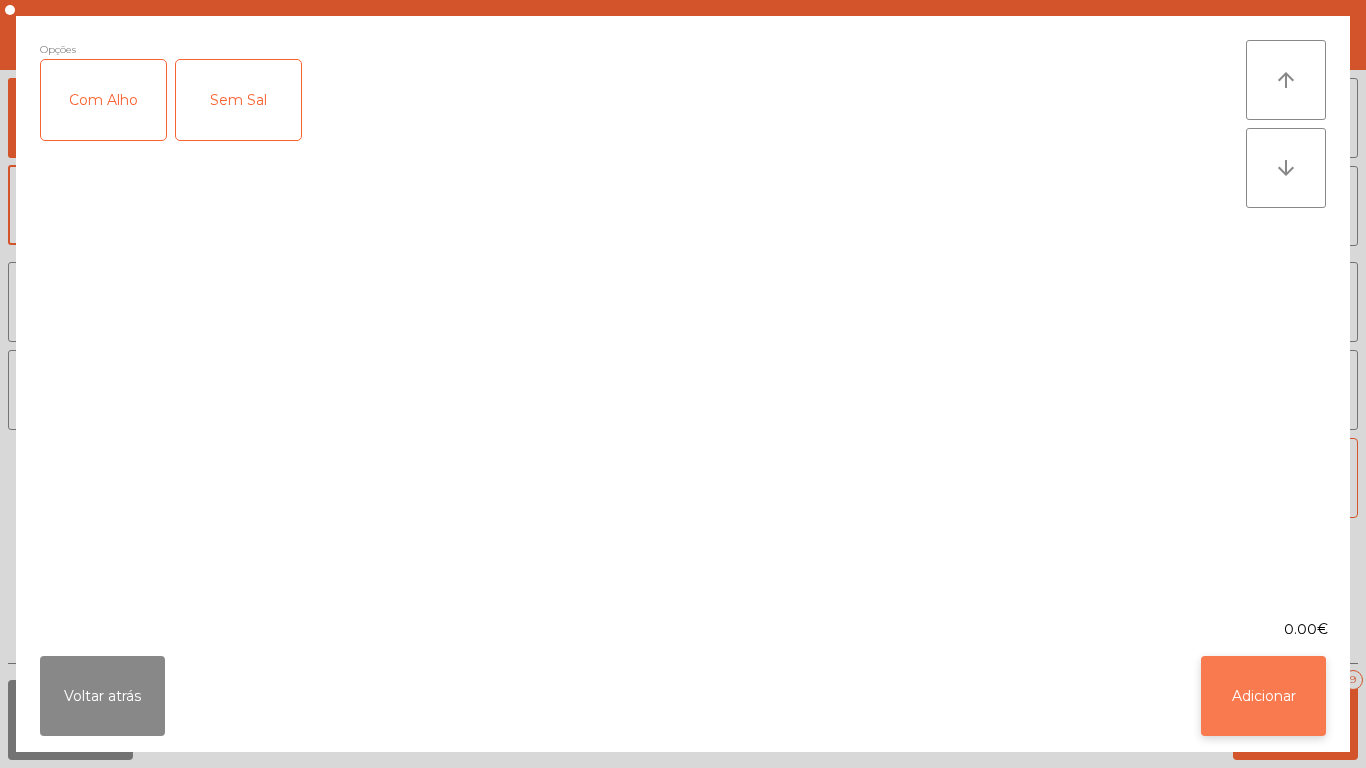 click on "Adicionar" 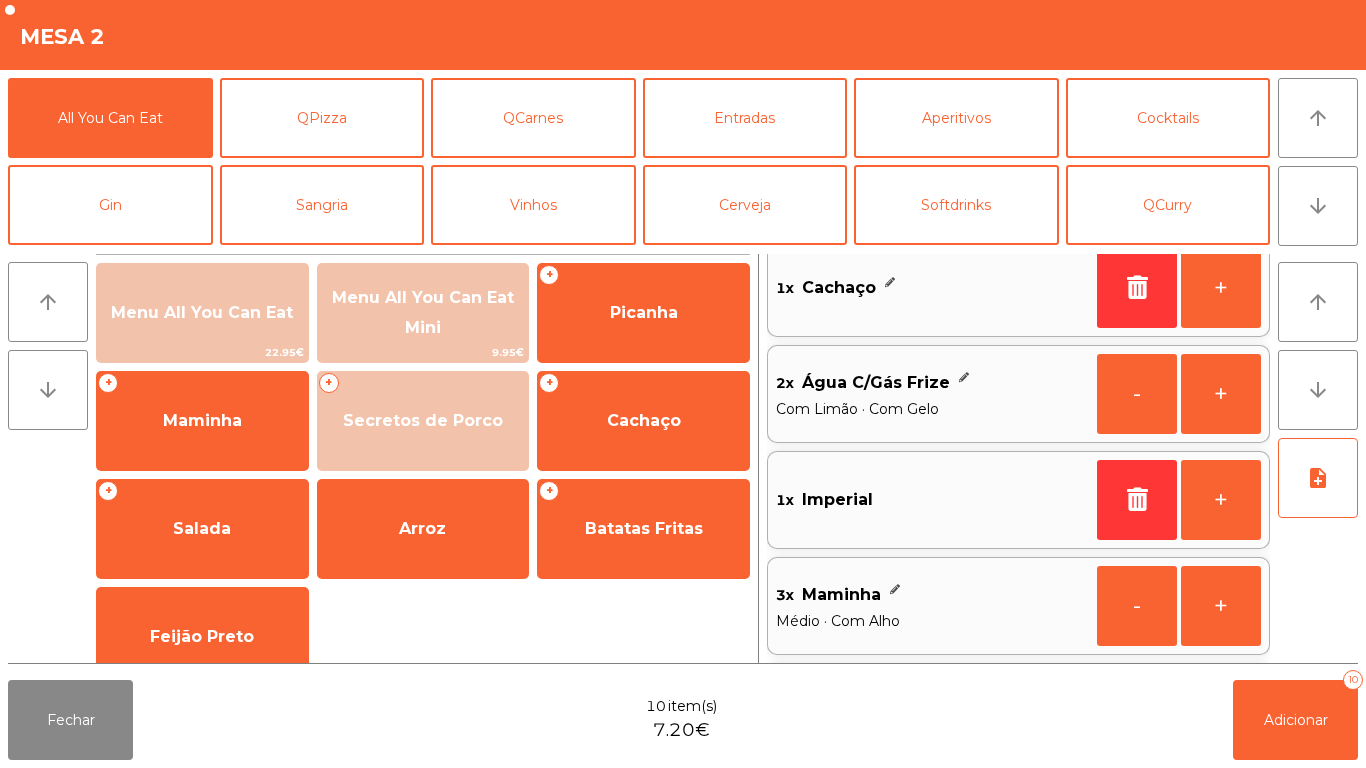 scroll, scrollTop: 8, scrollLeft: 0, axis: vertical 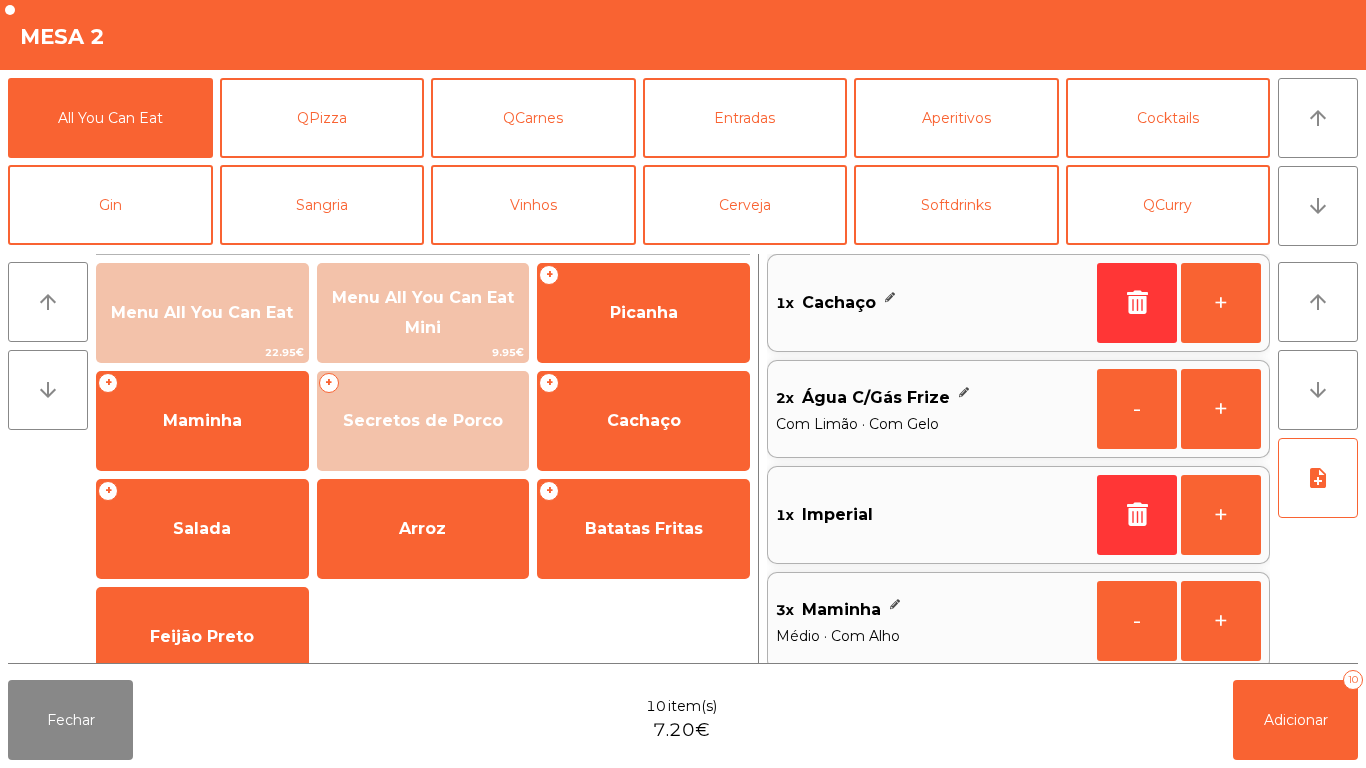 click on "1x    Cachaço" 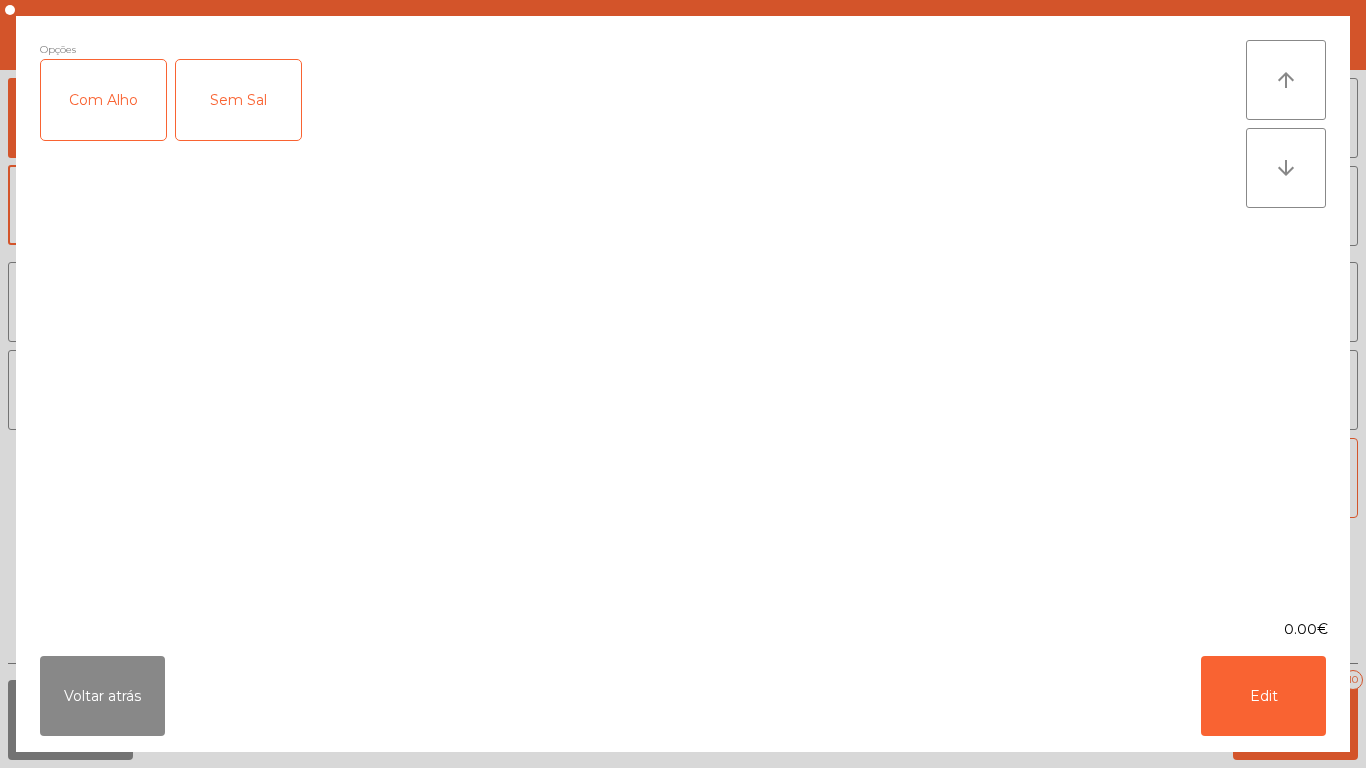 scroll, scrollTop: 42, scrollLeft: 0, axis: vertical 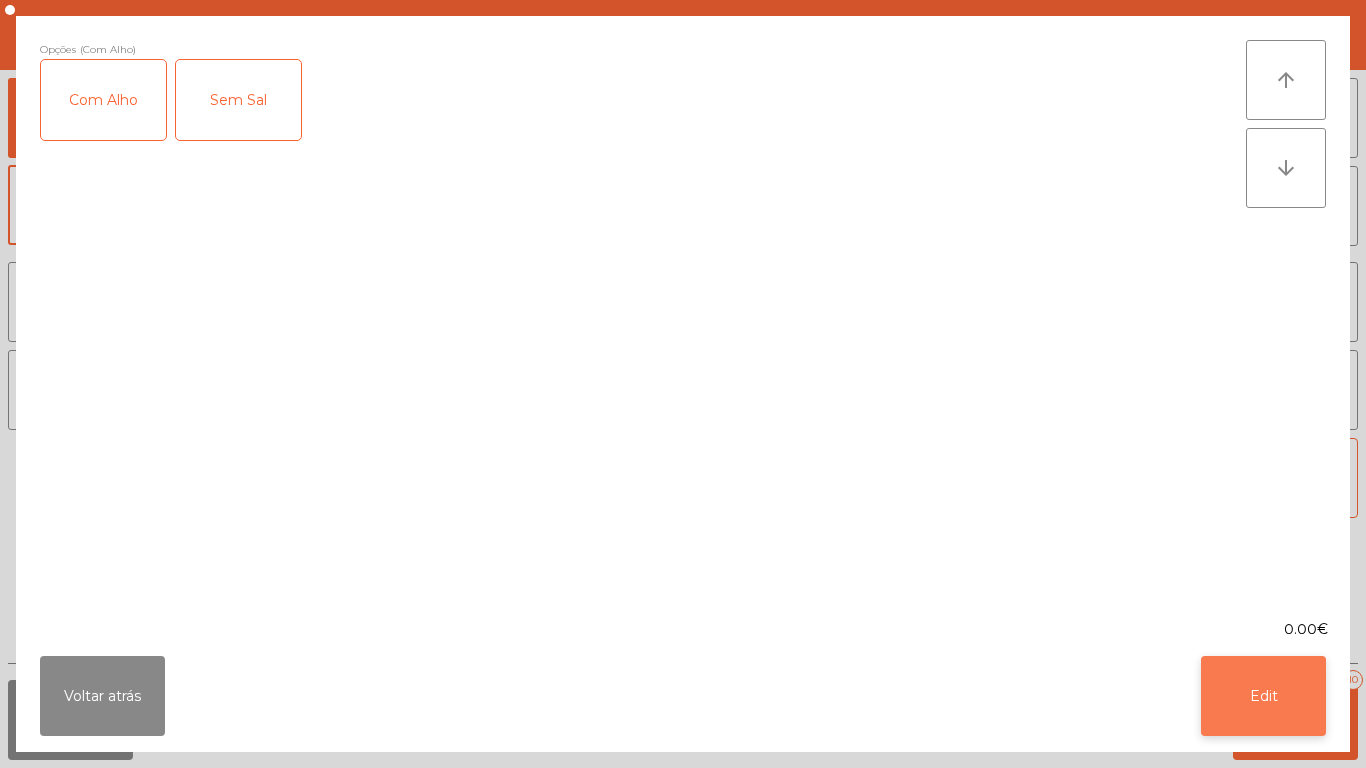 click on "Edit" 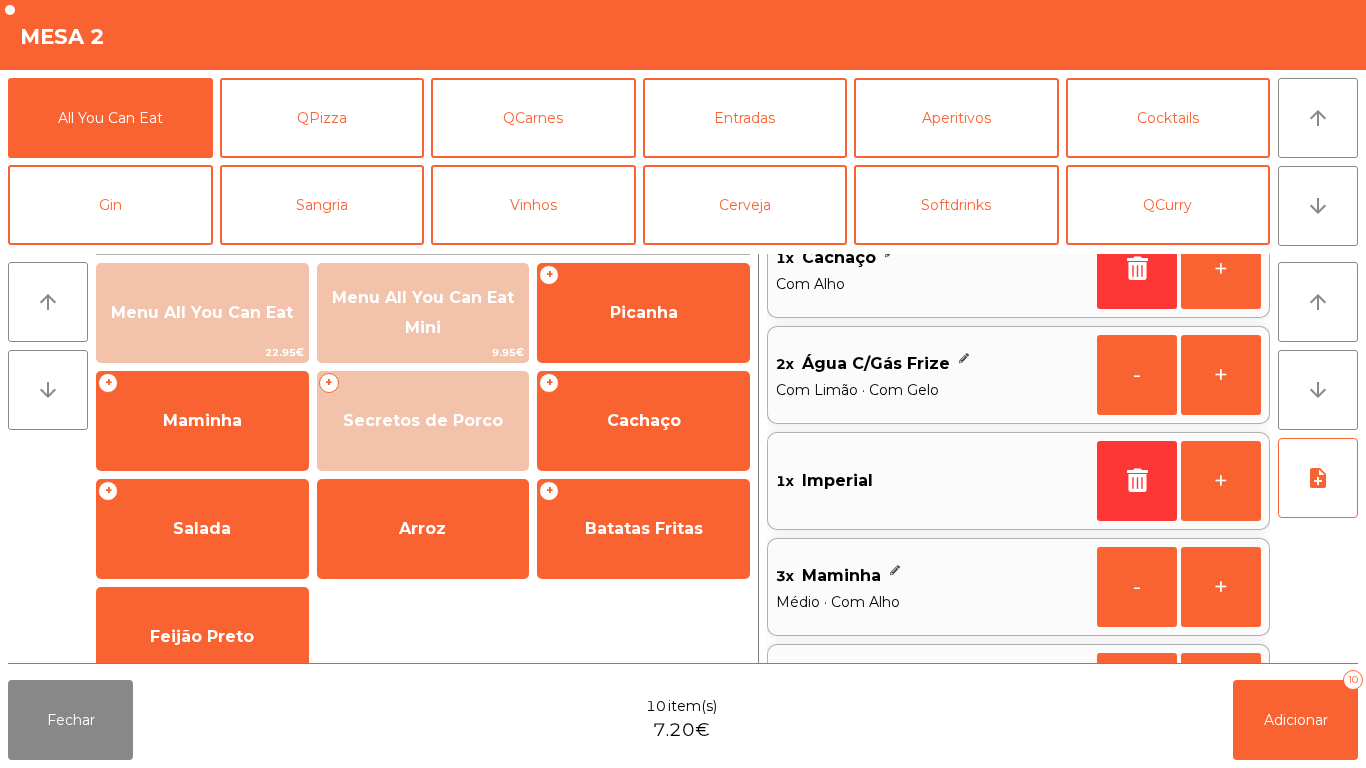 scroll, scrollTop: 8, scrollLeft: 0, axis: vertical 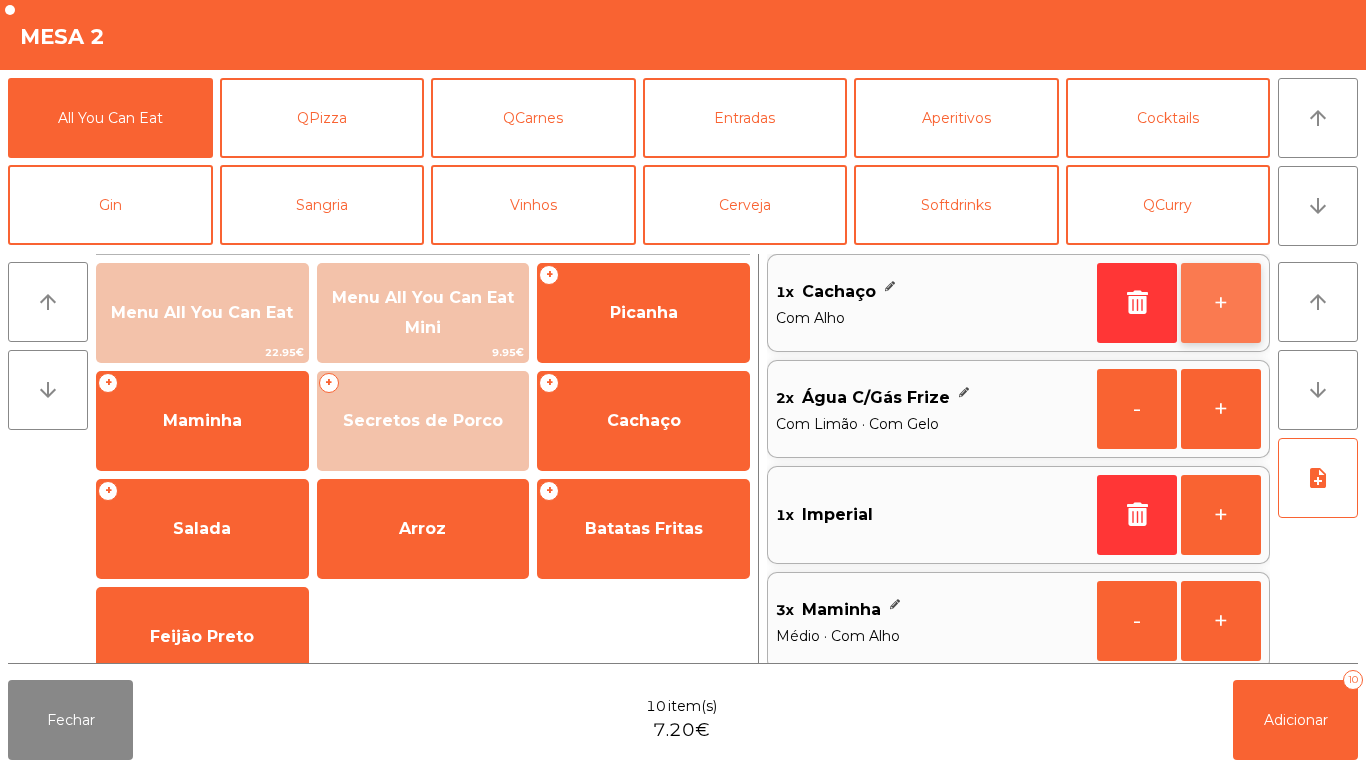click on "+" 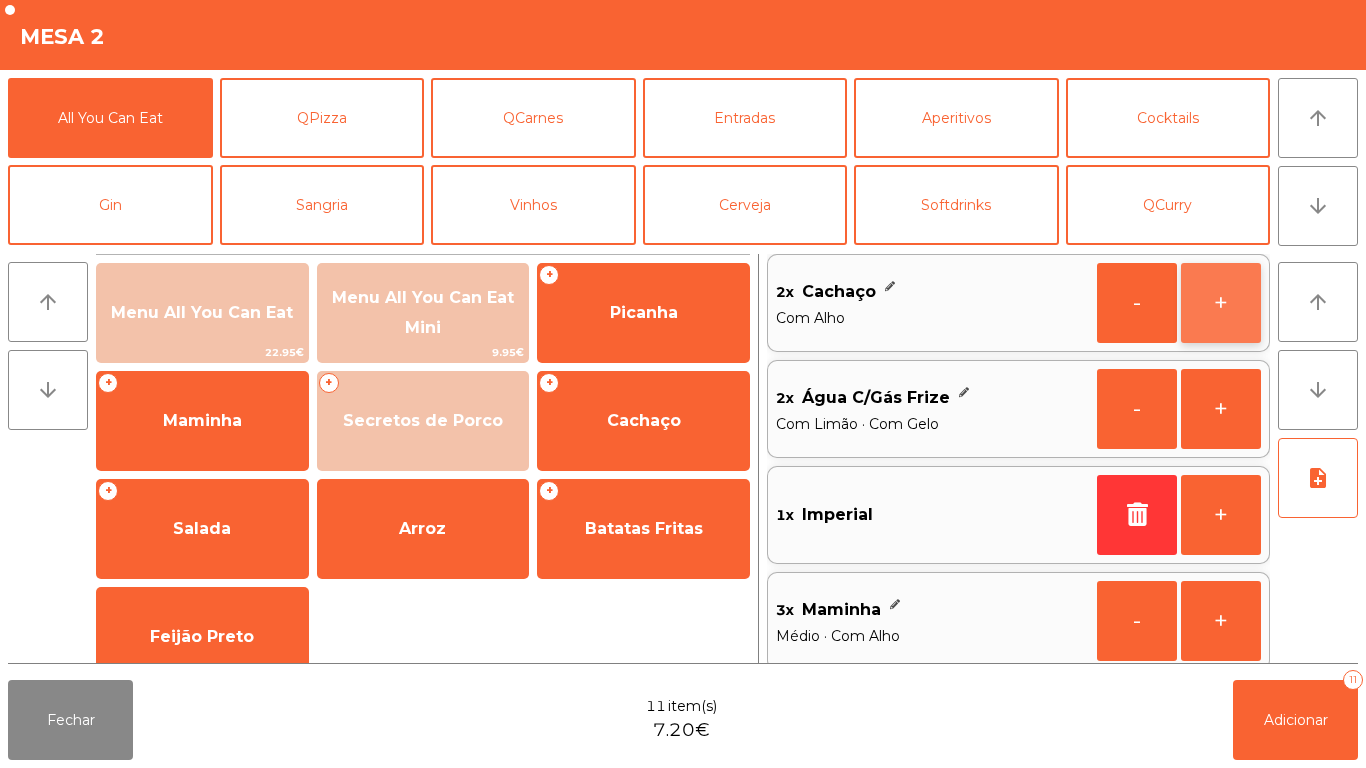 click on "+" 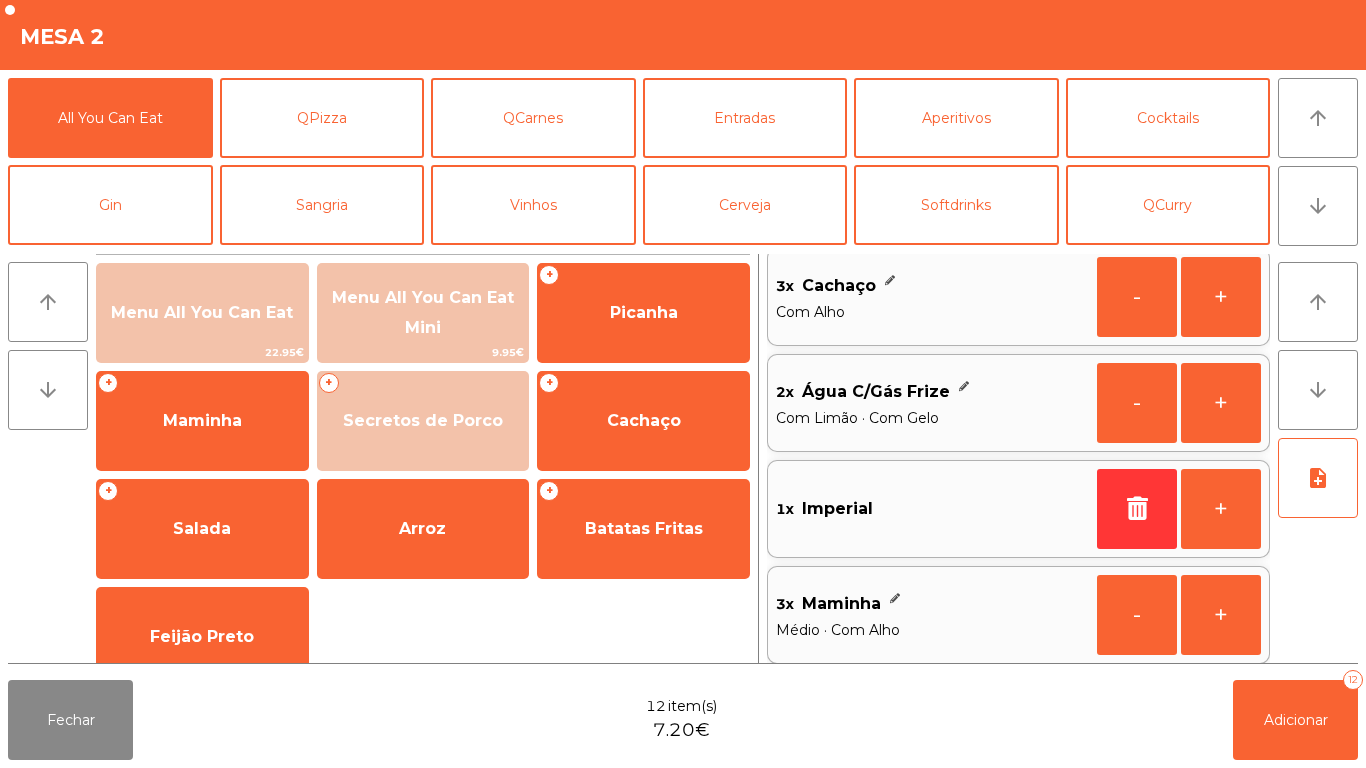scroll, scrollTop: 0, scrollLeft: 0, axis: both 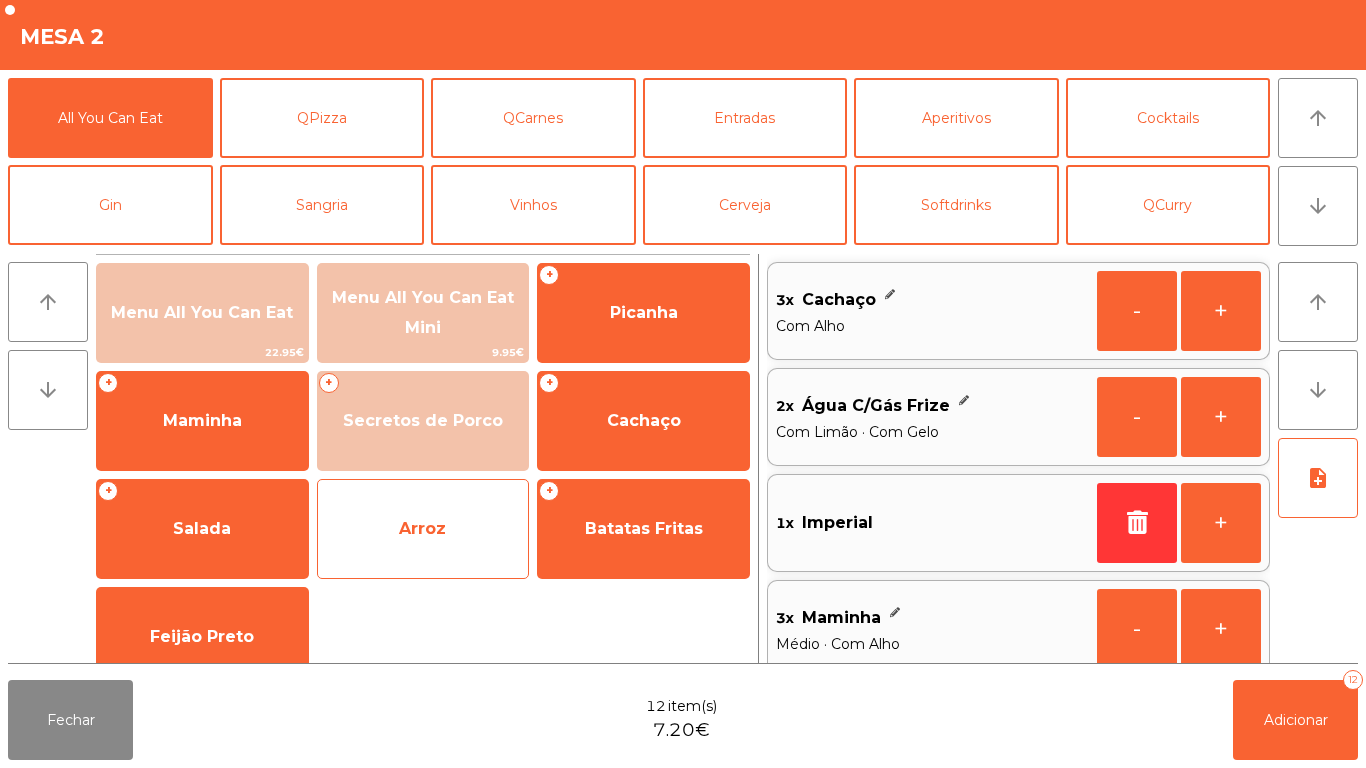 click on "Arroz" 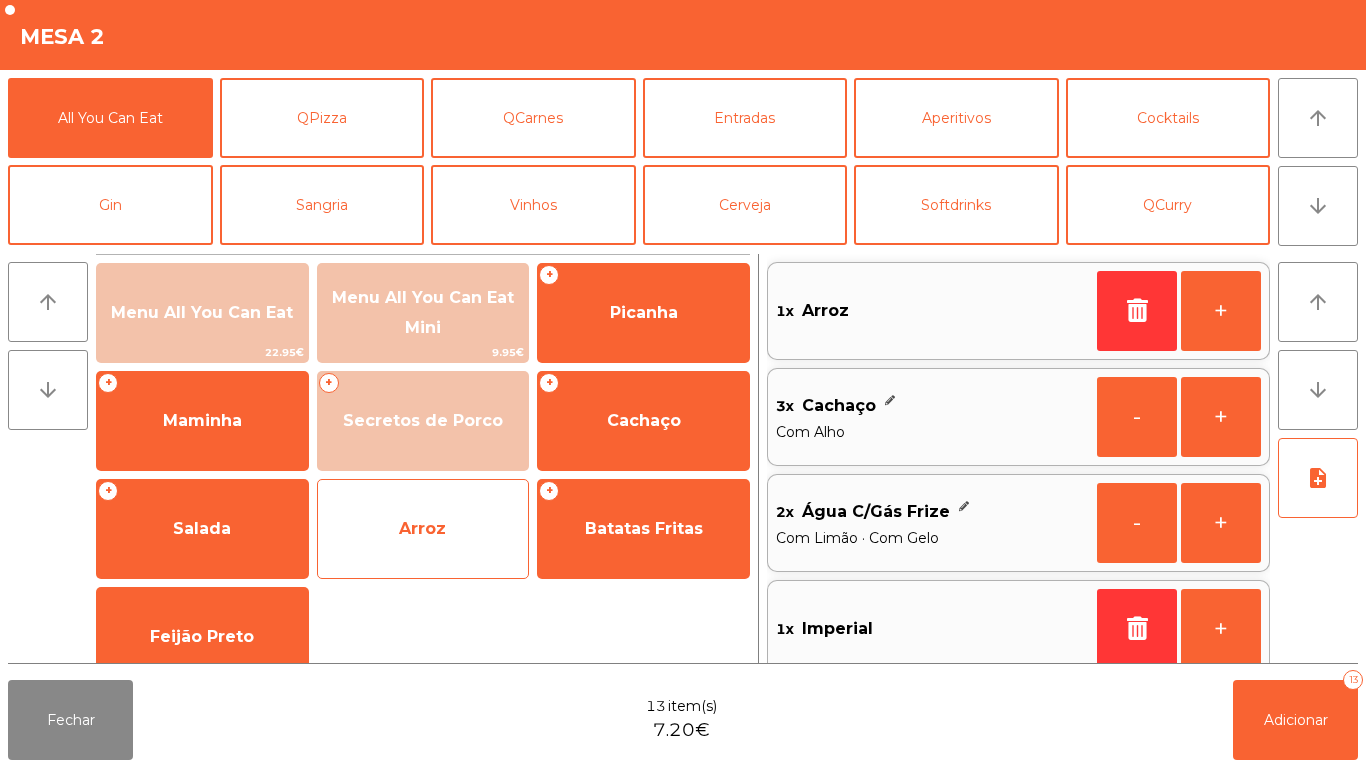 scroll, scrollTop: 8, scrollLeft: 0, axis: vertical 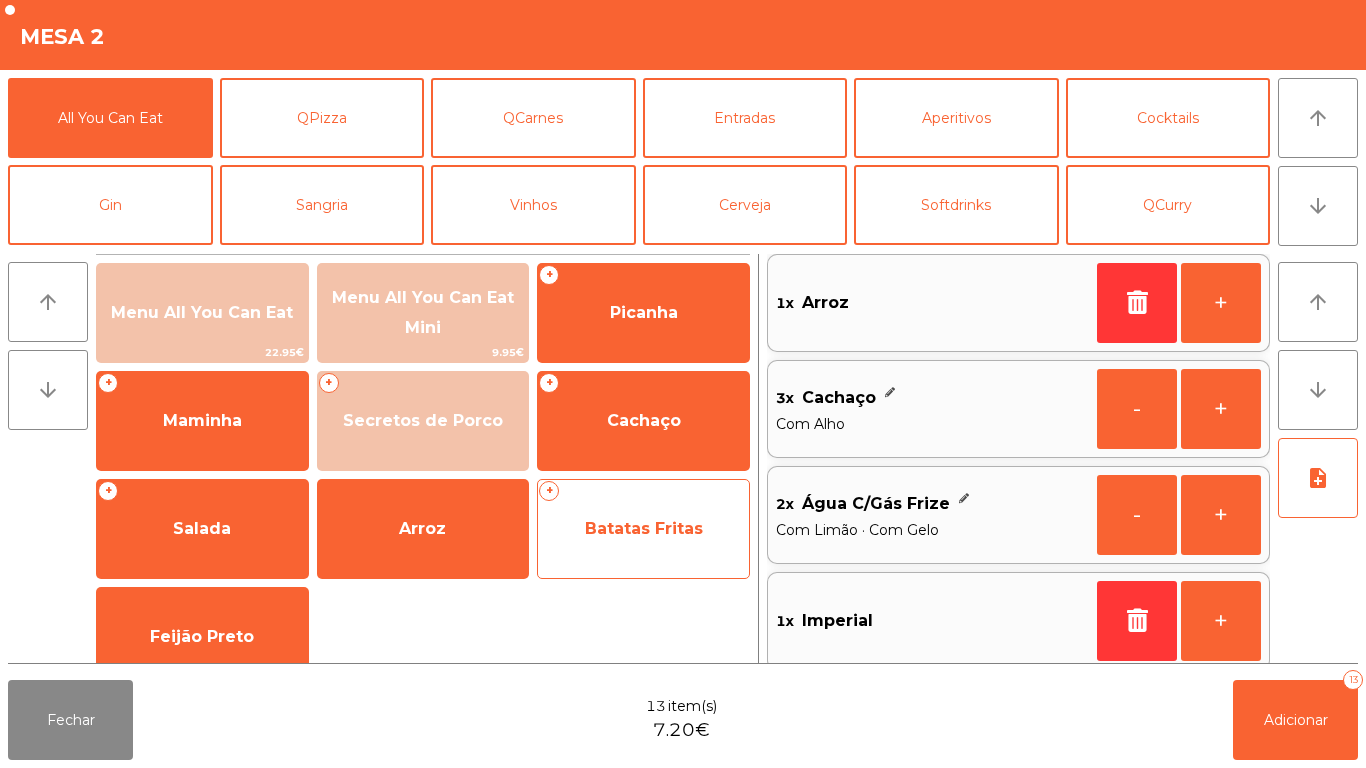 click on "Batatas Fritas" 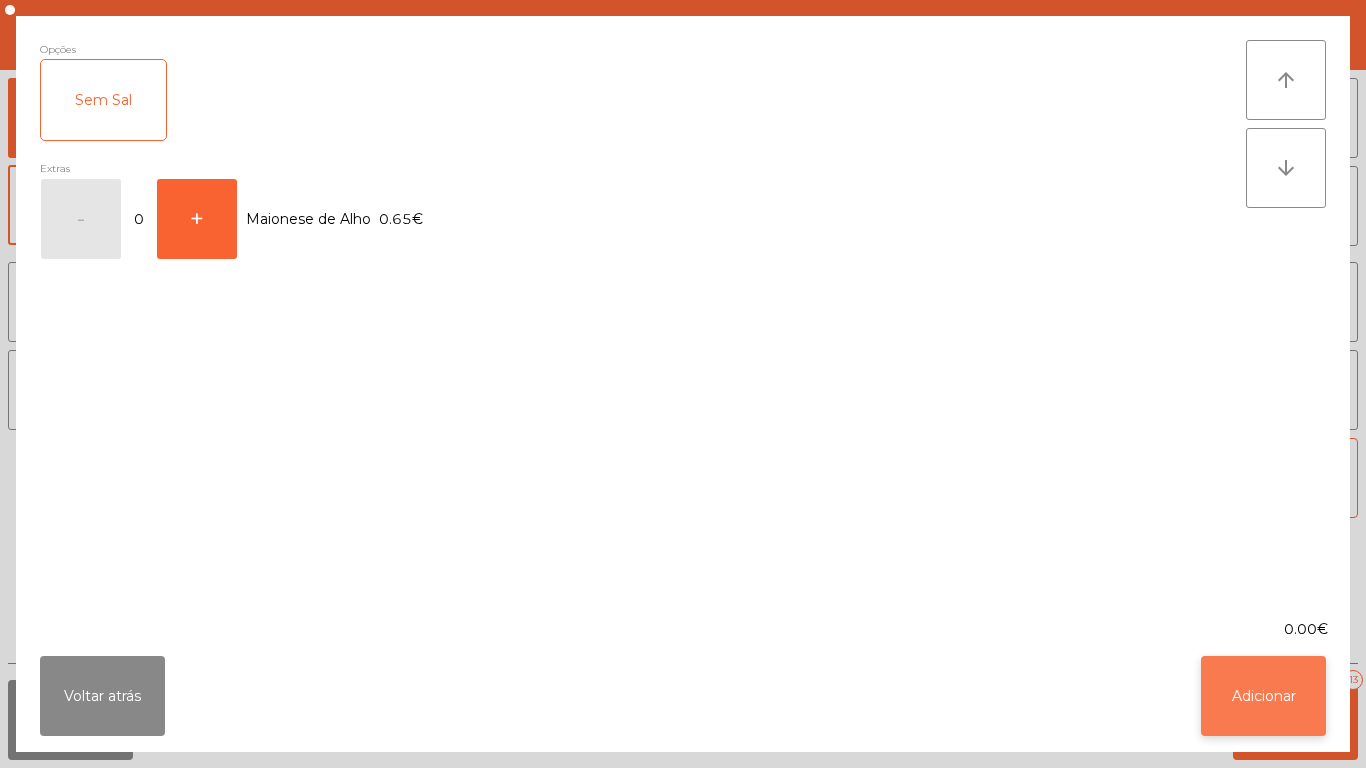 click on "Adicionar" 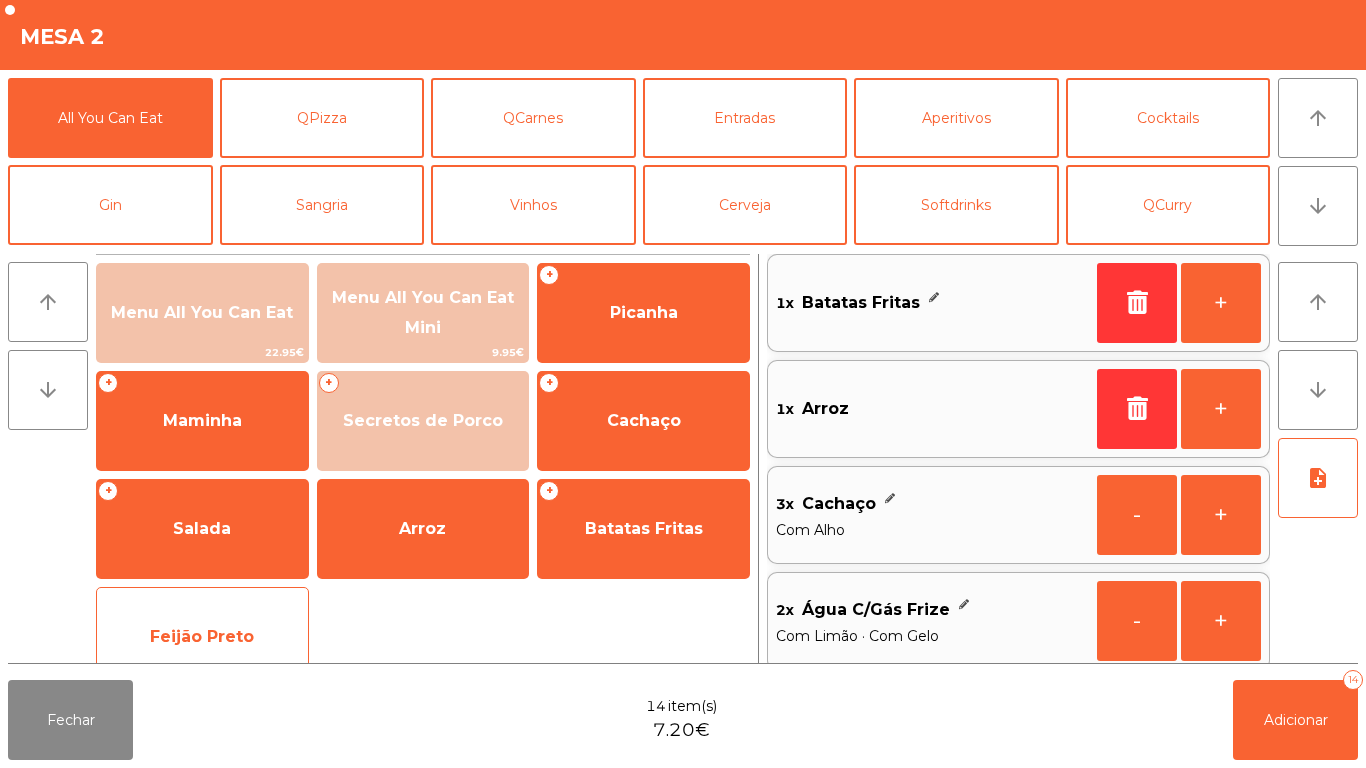 click on "Feijão Preto" 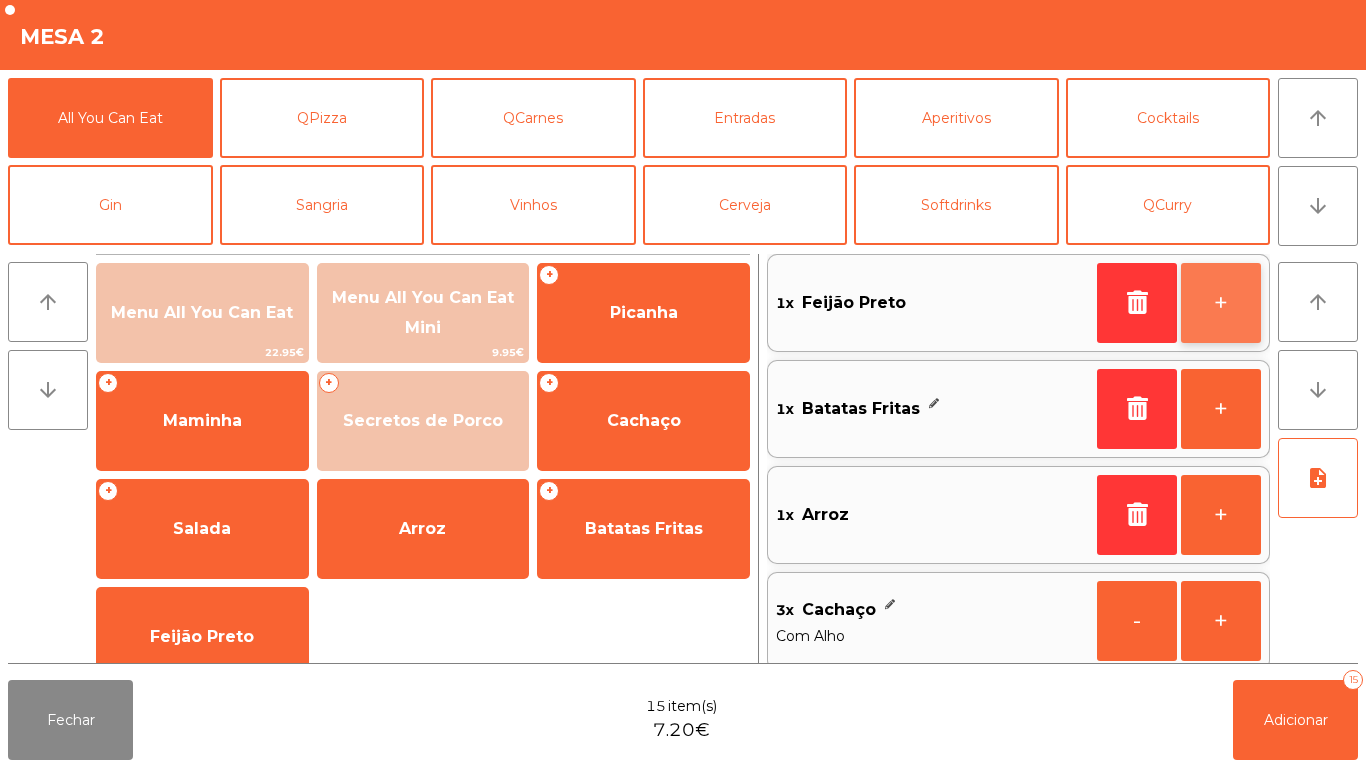 click on "+" 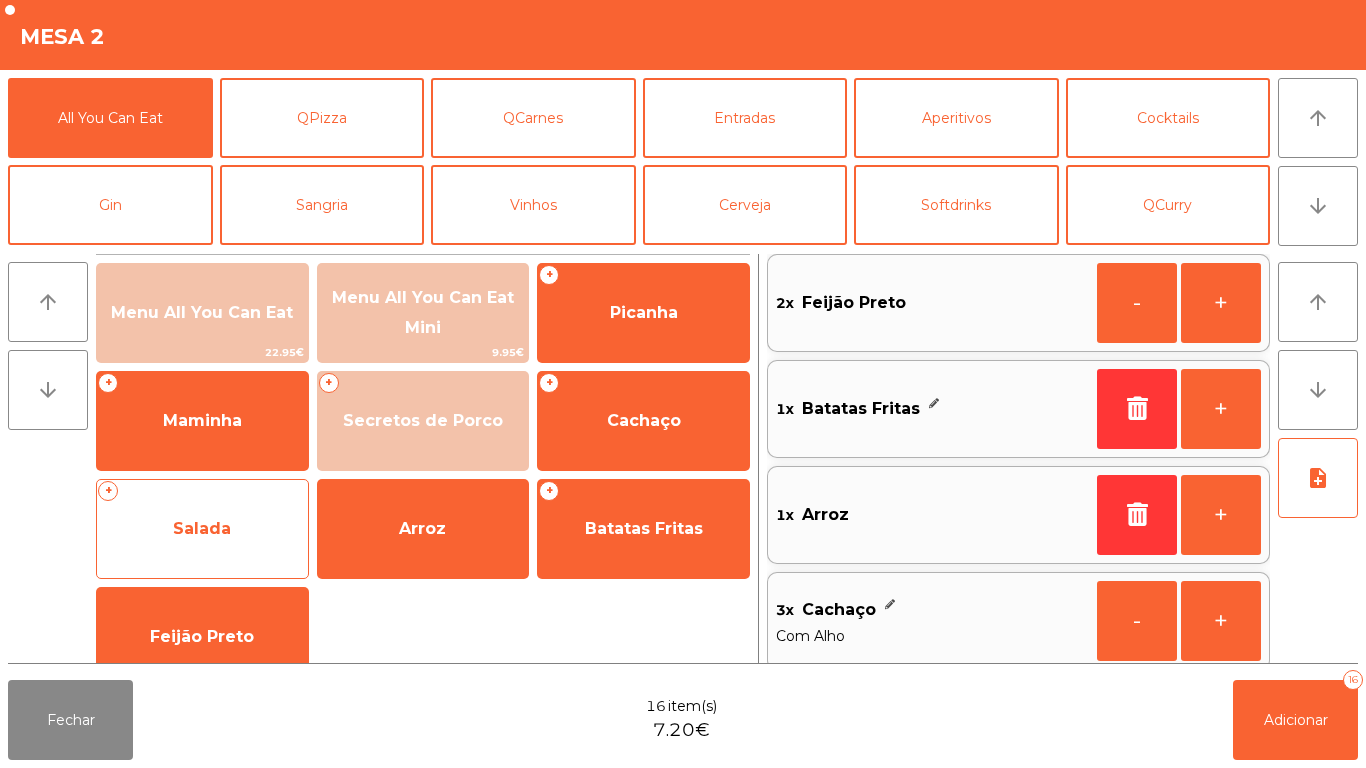 click on "Salada" 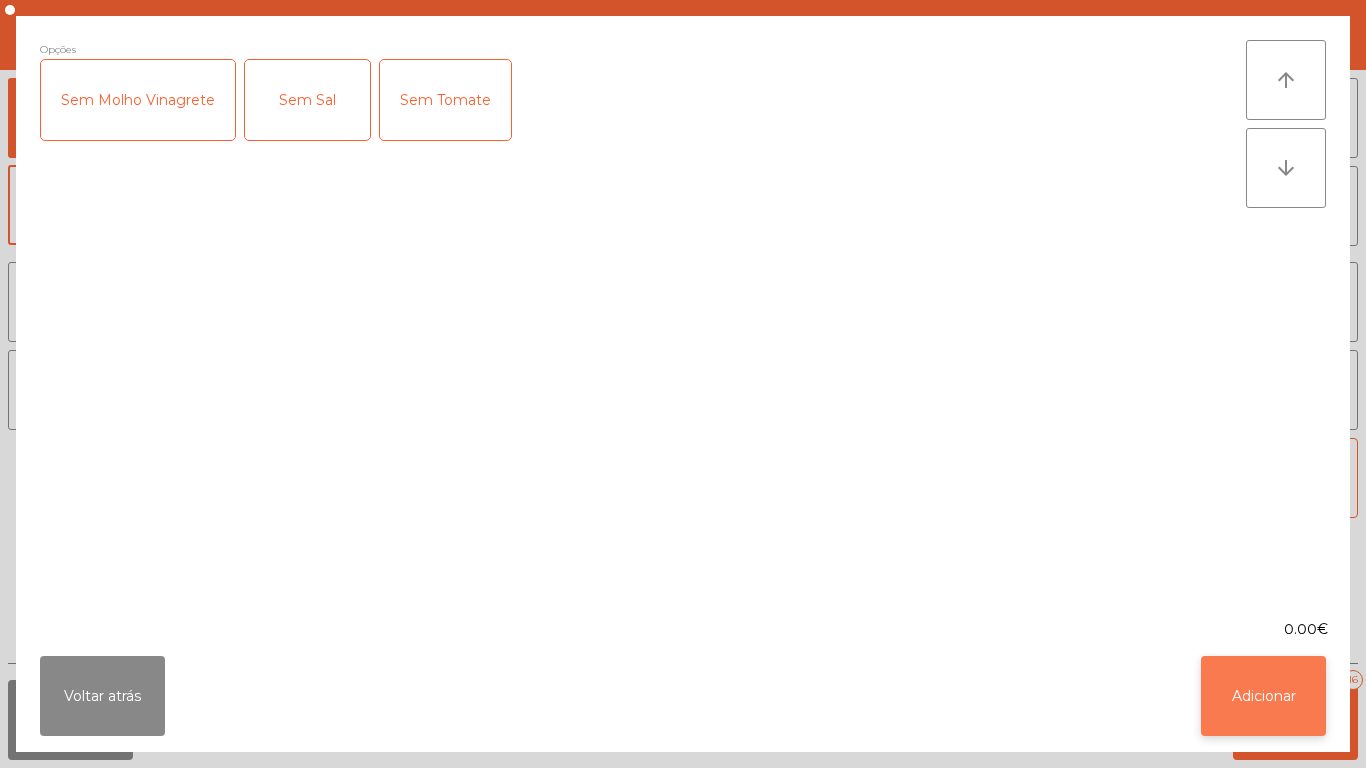 click on "Adicionar" 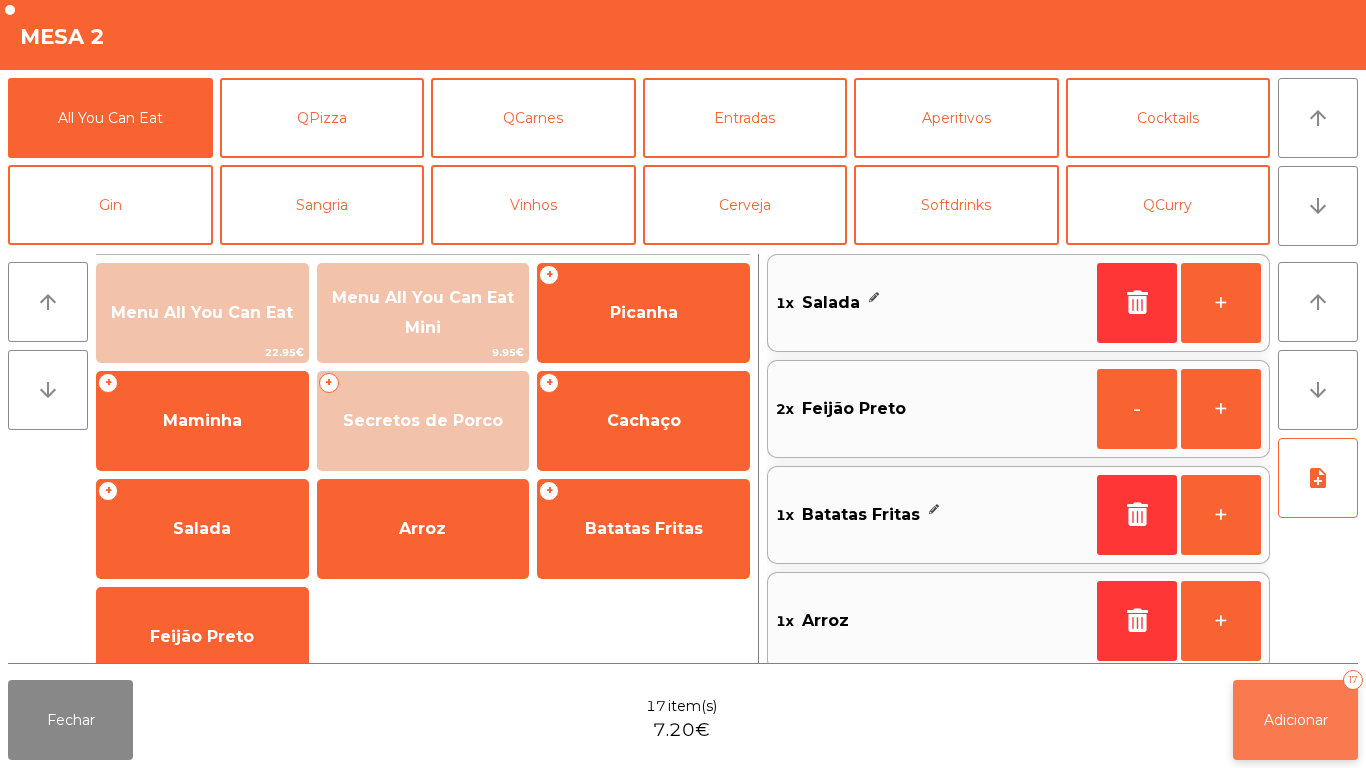 click on "Adicionar   17" 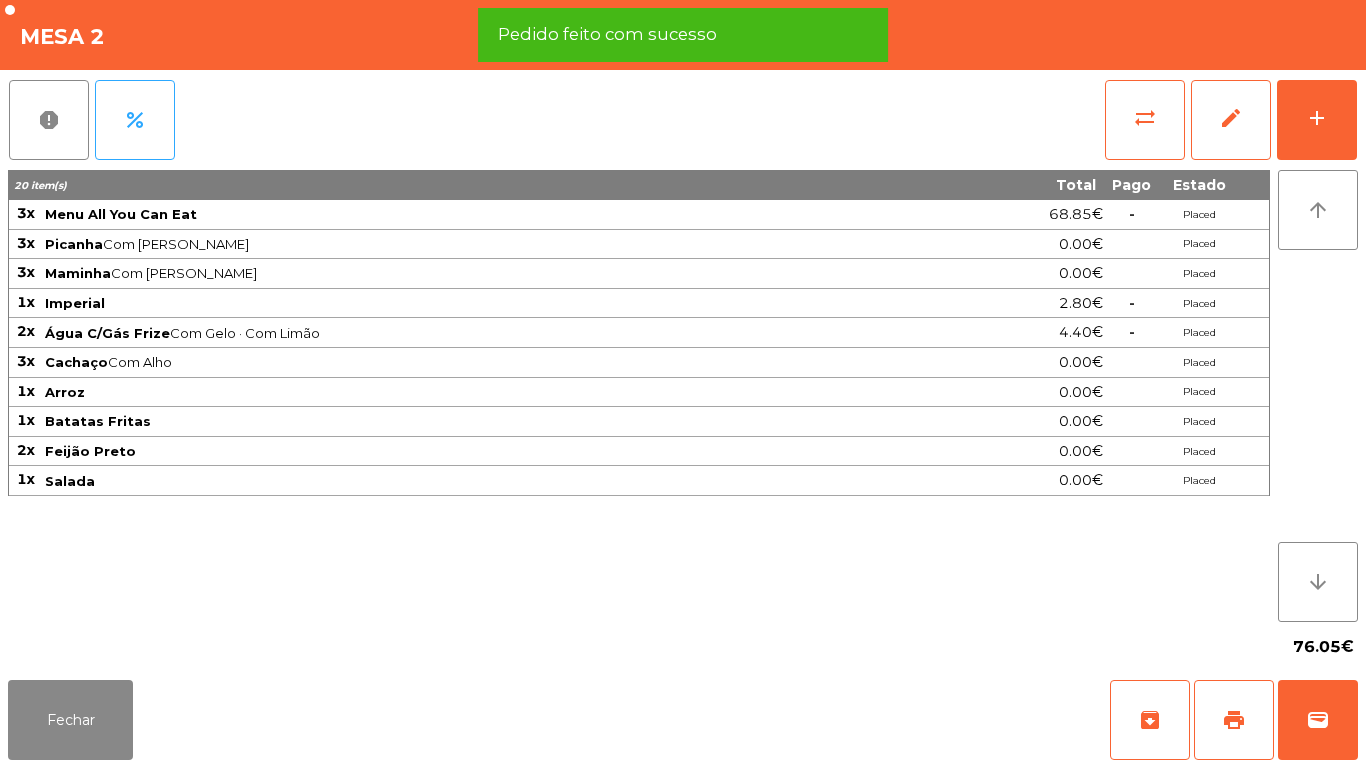 click on "Fechar   archive   print   wallet" 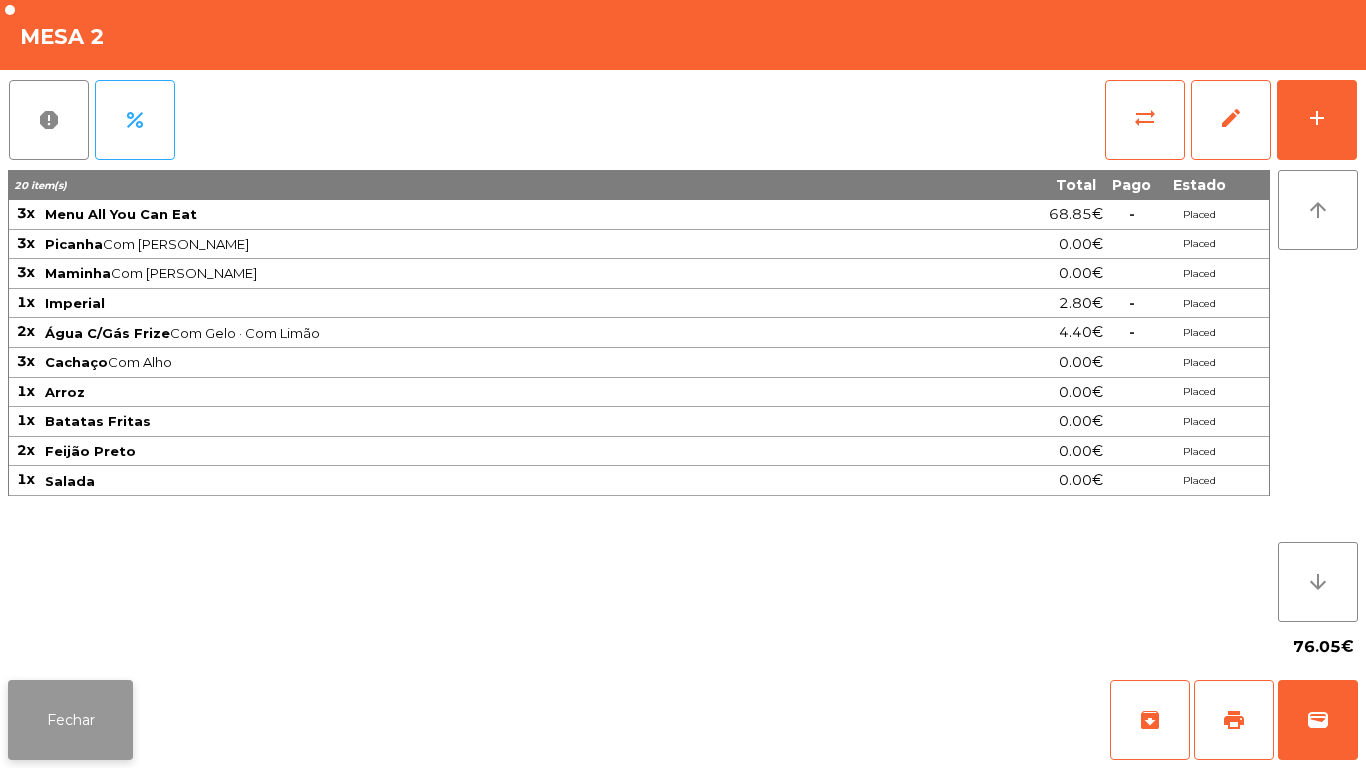click on "Fechar" 